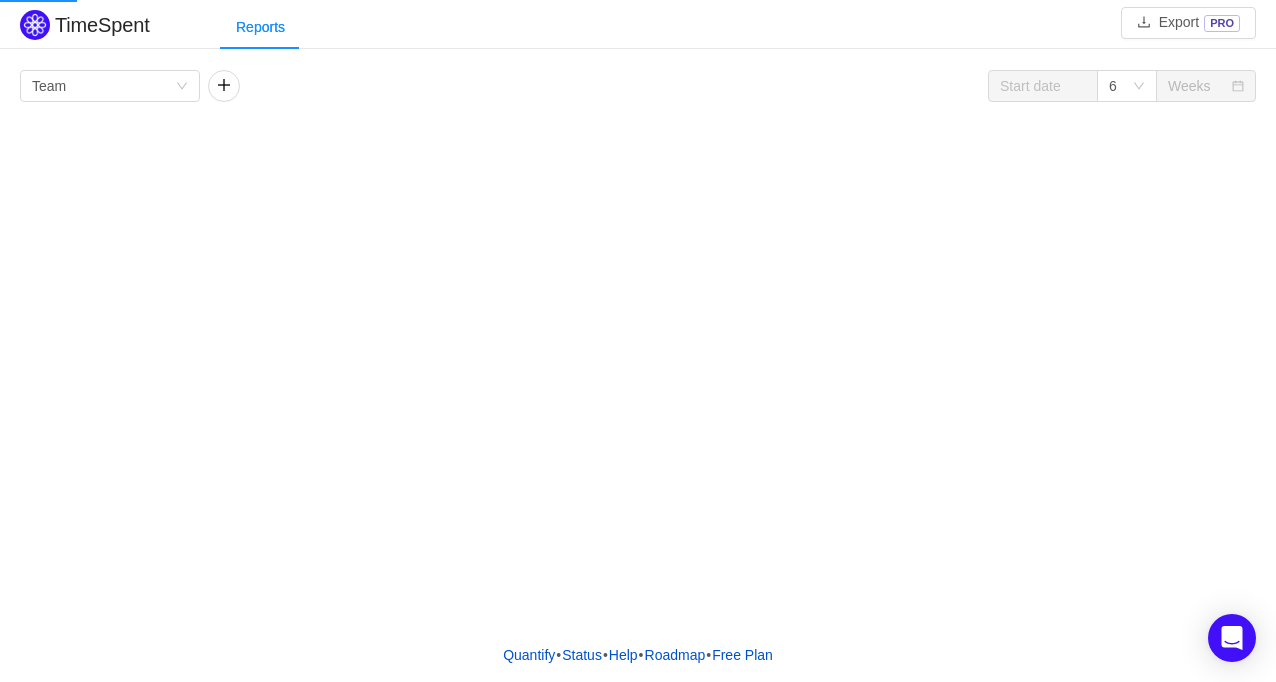 scroll, scrollTop: 0, scrollLeft: 0, axis: both 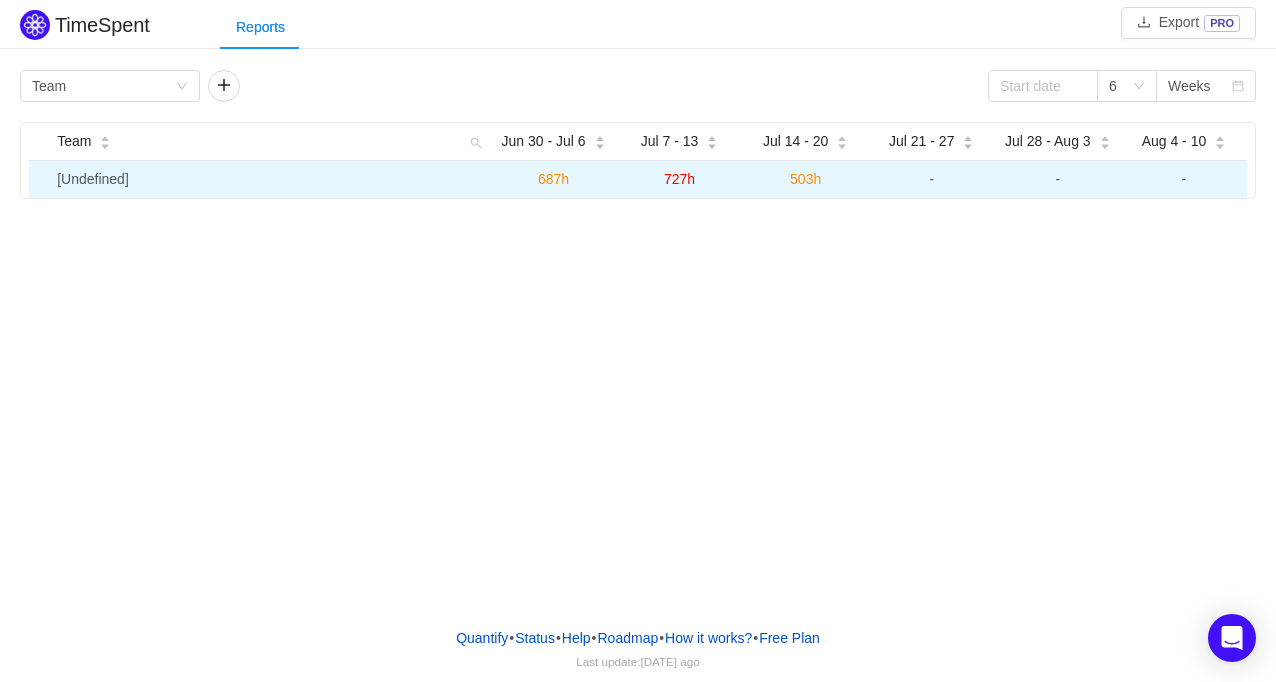 click on "[Undefined]" at bounding box center [269, 179] 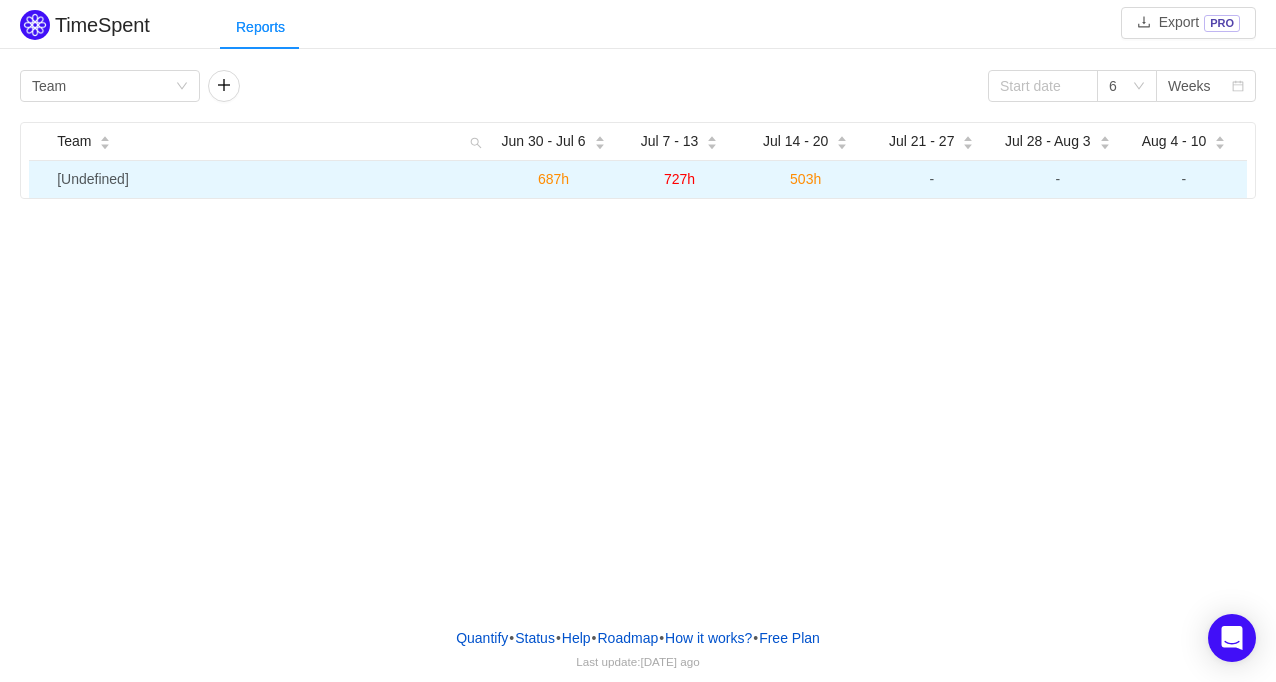 click on "687h" at bounding box center [553, 179] 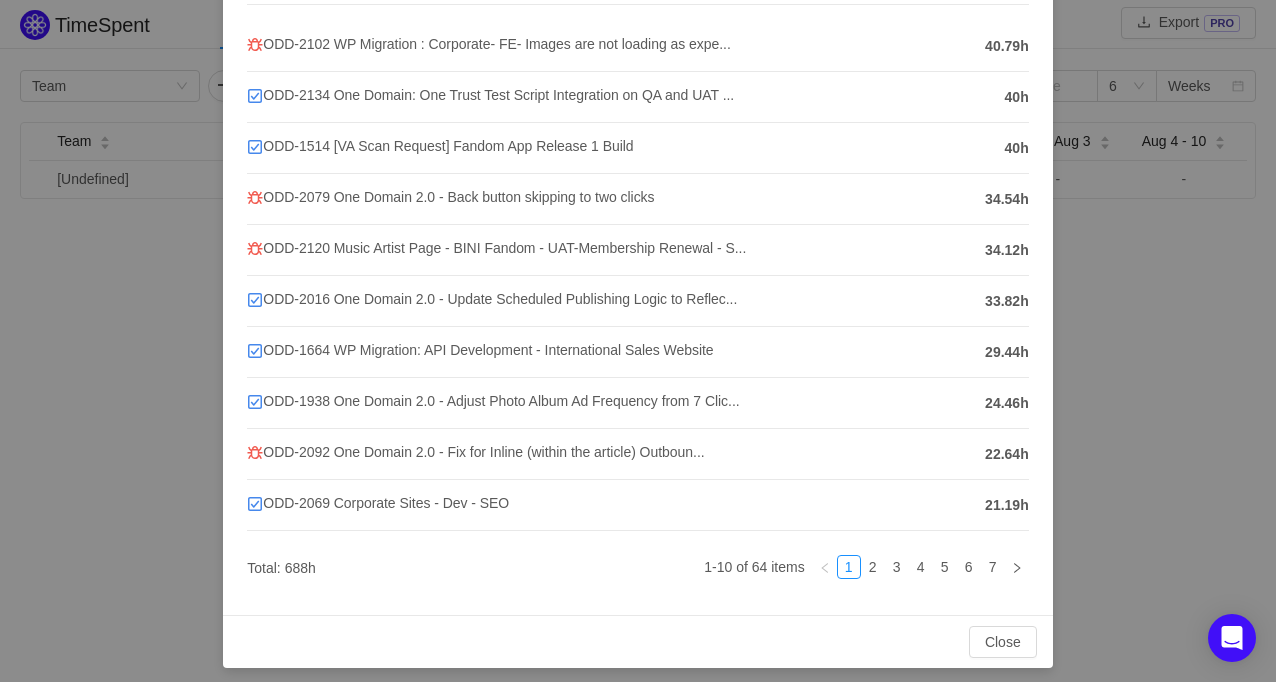 scroll, scrollTop: 208, scrollLeft: 0, axis: vertical 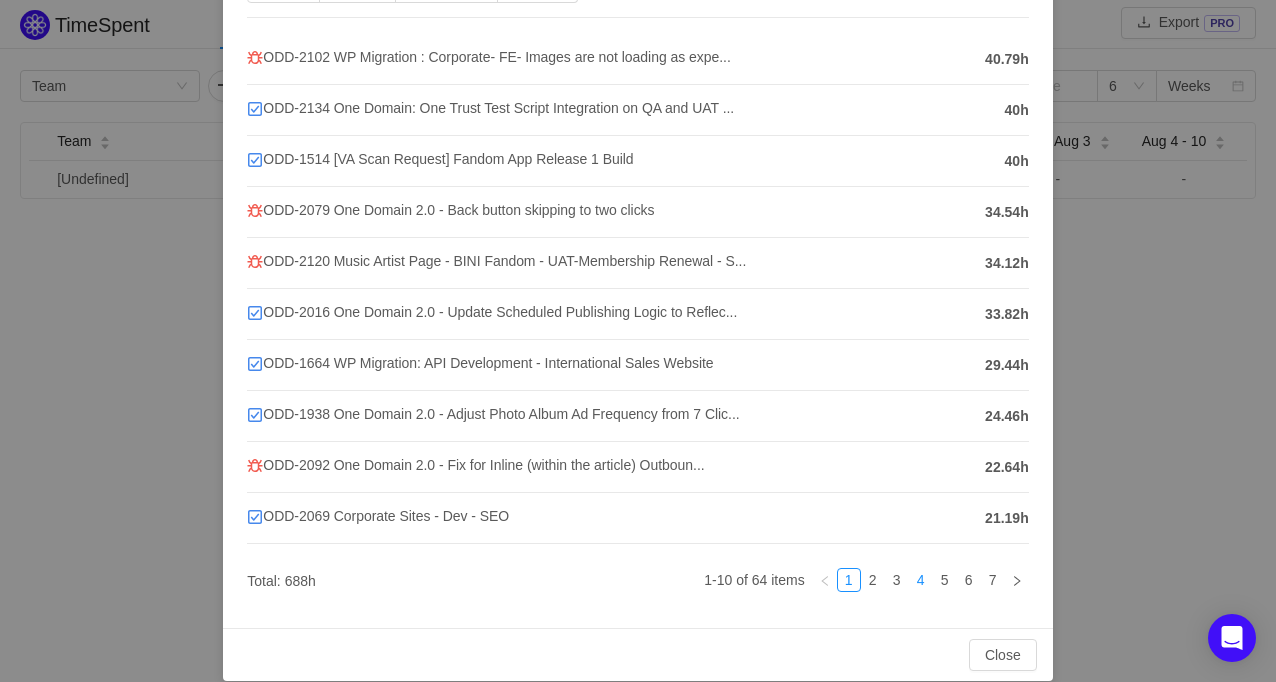 drag, startPoint x: 904, startPoint y: 570, endPoint x: 908, endPoint y: 586, distance: 16.492422 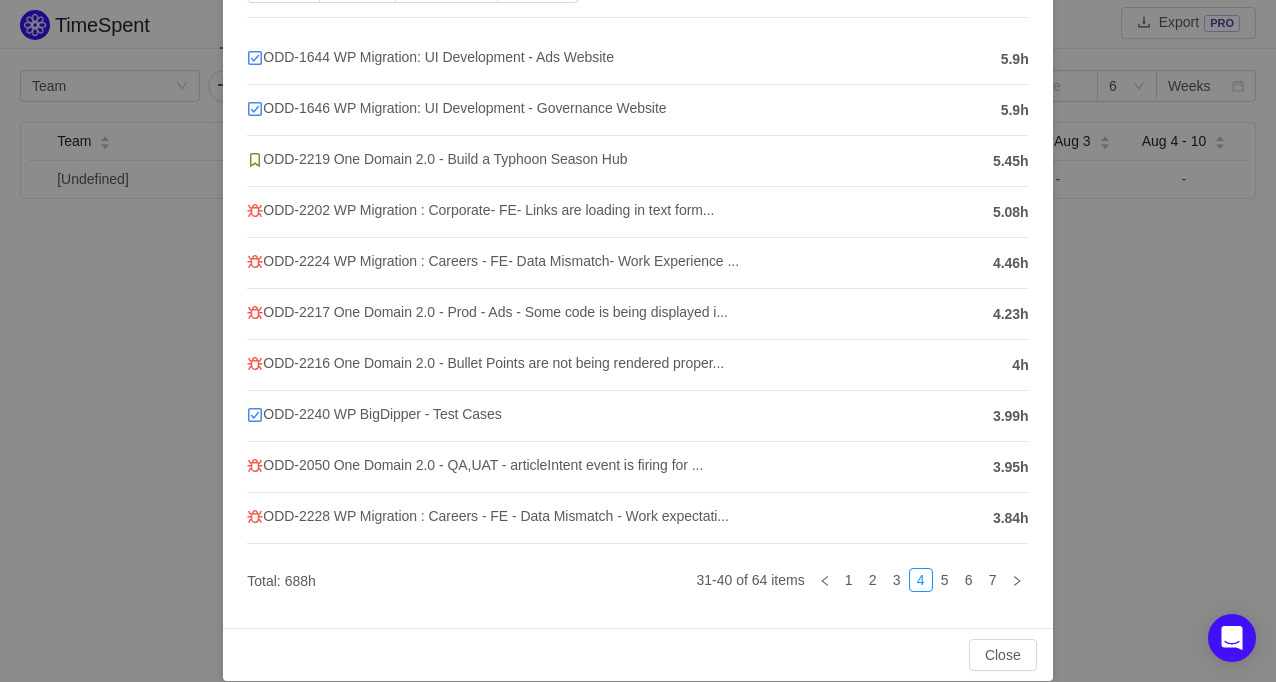 click on "[Undefined]   Jun 30 - Jul 6   Bug   Task   Sub-task   Story   ODD-1644 WP Migration: UI Development - Ads Website   5.9h   ODD-1646 WP Migration: UI Development - Governance Website   5.9h   ODD-2219 One Domain 2.0 - Build a Typhoon Season Hub   5.45h   ODD-2202 WP Migration : Corporate- FE- Links are loading in text form...   5.08h   ODD-2224 WP Migration : Careers - FE- Data Mismatch- Work Experience ...   4.46h   ODD-2217 One Domain 2.0 - Prod - Ads - Some code is being displayed i...   4.23h   ODD-2216 One Domain 2.0 - Bullet Points are not being rendered proper...   4h   ODD-2240 WP BigDipper - Test Cases   3.99h   ODD-2050 One Domain 2.0 - QA,UAT - articleIntent event is firing for ...   3.95h   ODD-2228 WP Migration : Careers - FE - Data Mismatch - Work expectati...   3.84h   Total: 688h  31-40 of 64 items 1 2 3 4 5 6 7 Close OK" at bounding box center (638, 341) 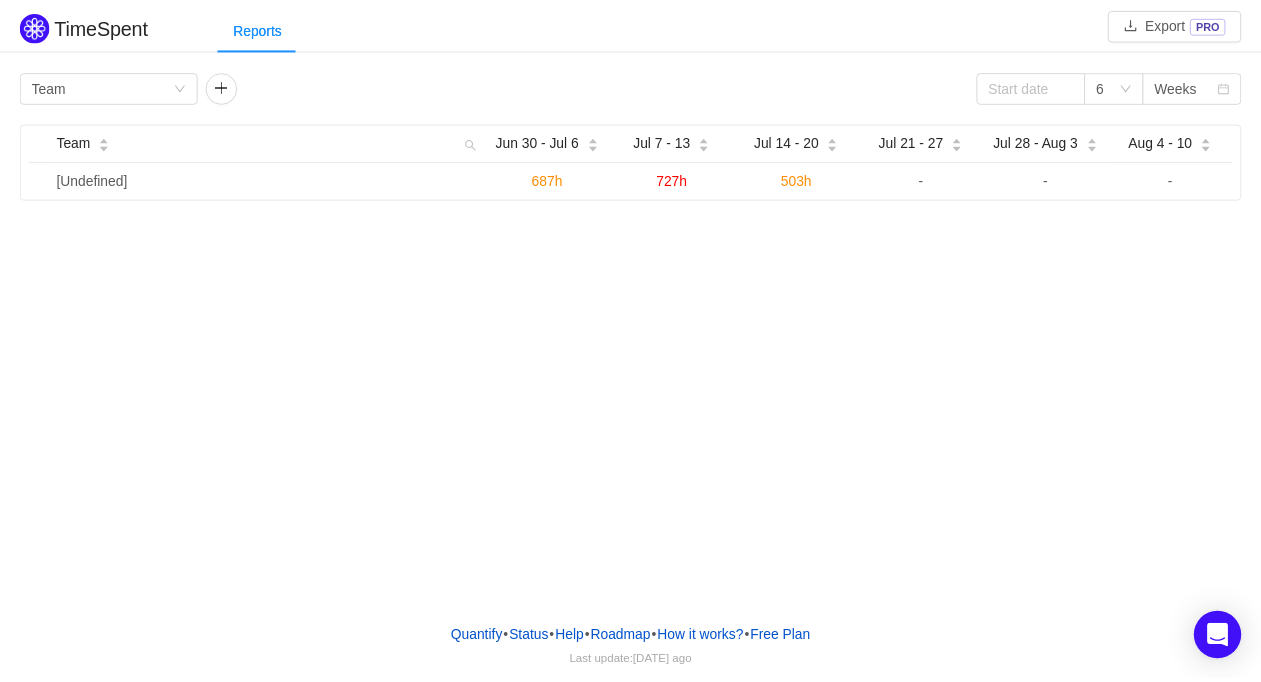 scroll, scrollTop: 0, scrollLeft: 0, axis: both 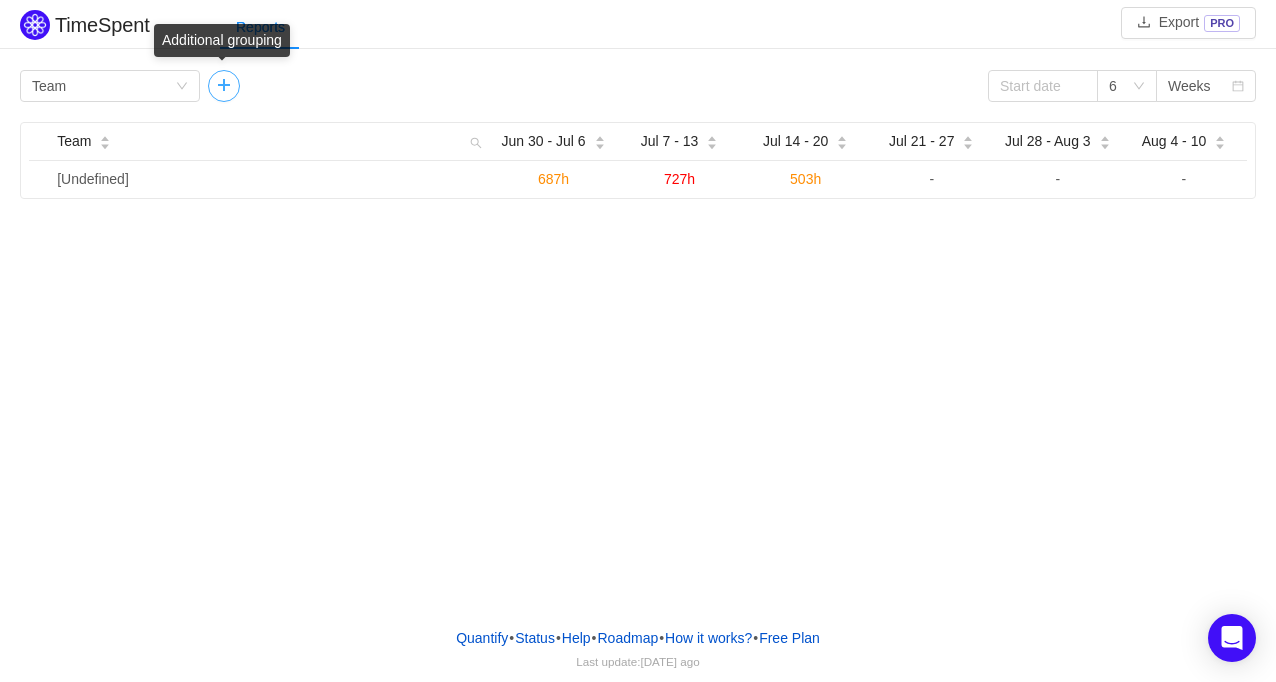 click at bounding box center (224, 86) 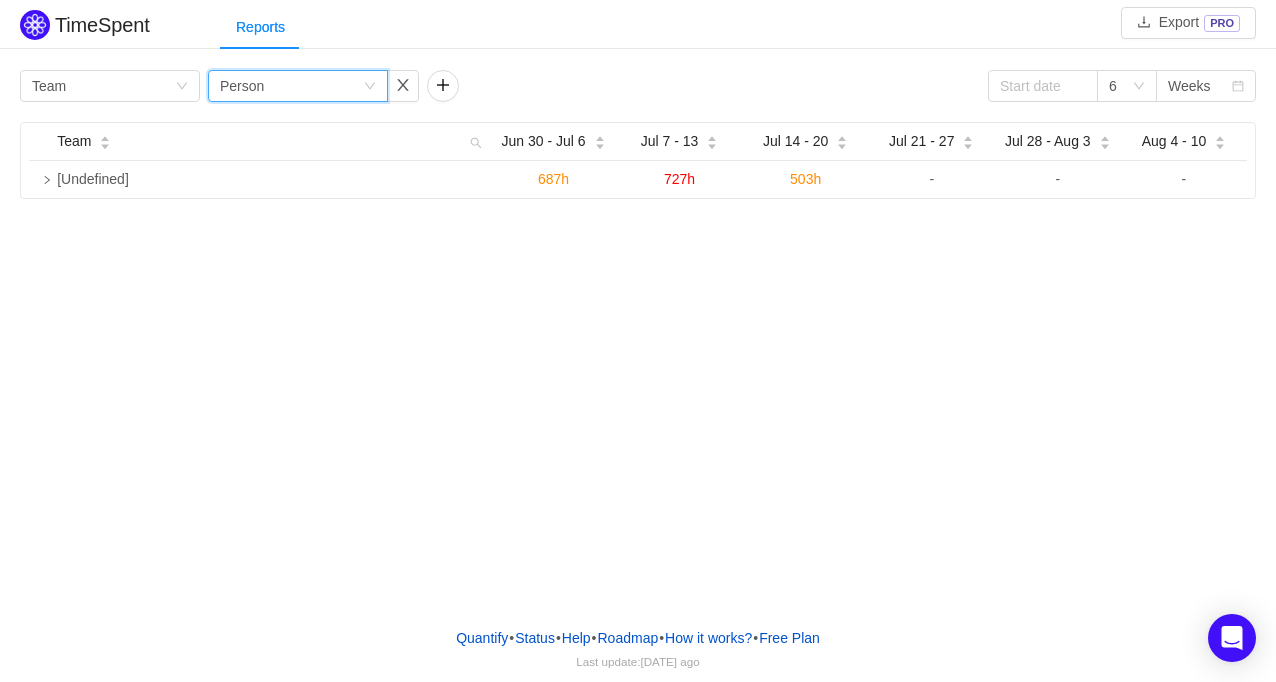 click on "Group by  Person" at bounding box center [291, 86] 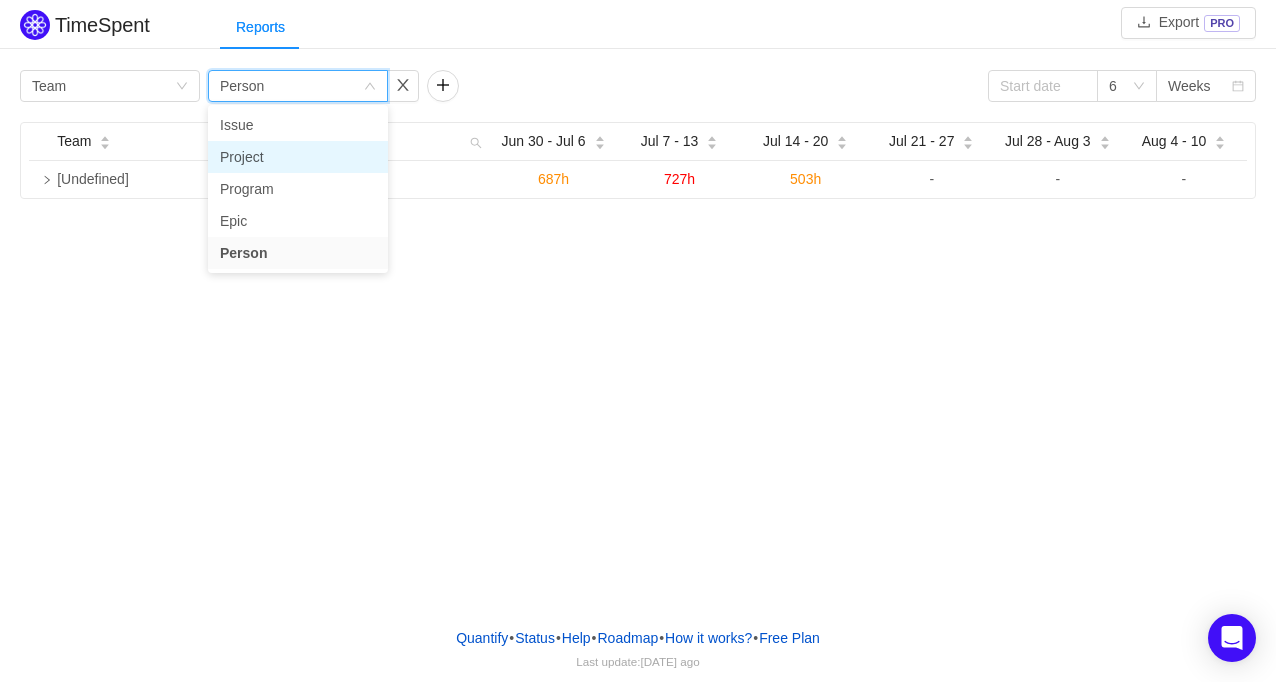 click on "Project" at bounding box center (298, 157) 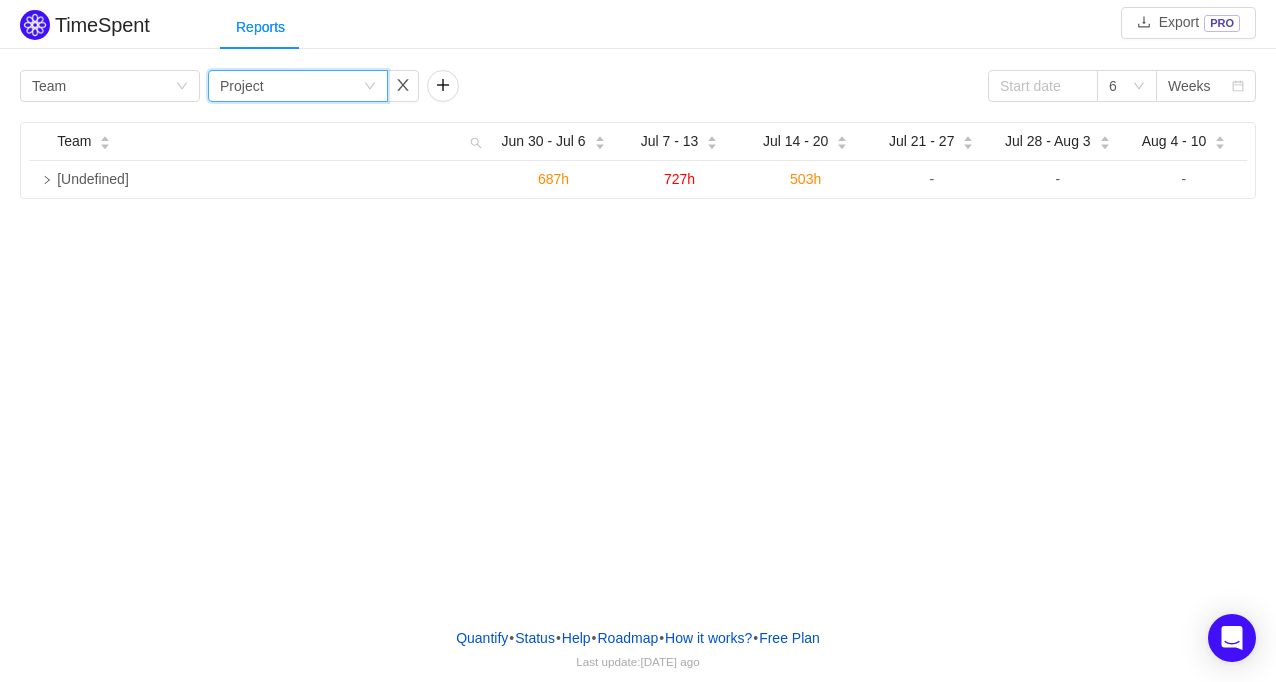 click on "TimeSpent  Export PRO Reports Group by  Team  Group by  Project   6   Weeks  Team Jun 30 - Jul 6 Jul 7 - 13 Jul 14 - 20 Jul 21 - 27 Jul 28 - Aug 3 Aug 4 - 10 [Undefined]  687h   727h   503h   -   -   -" at bounding box center [638, 305] 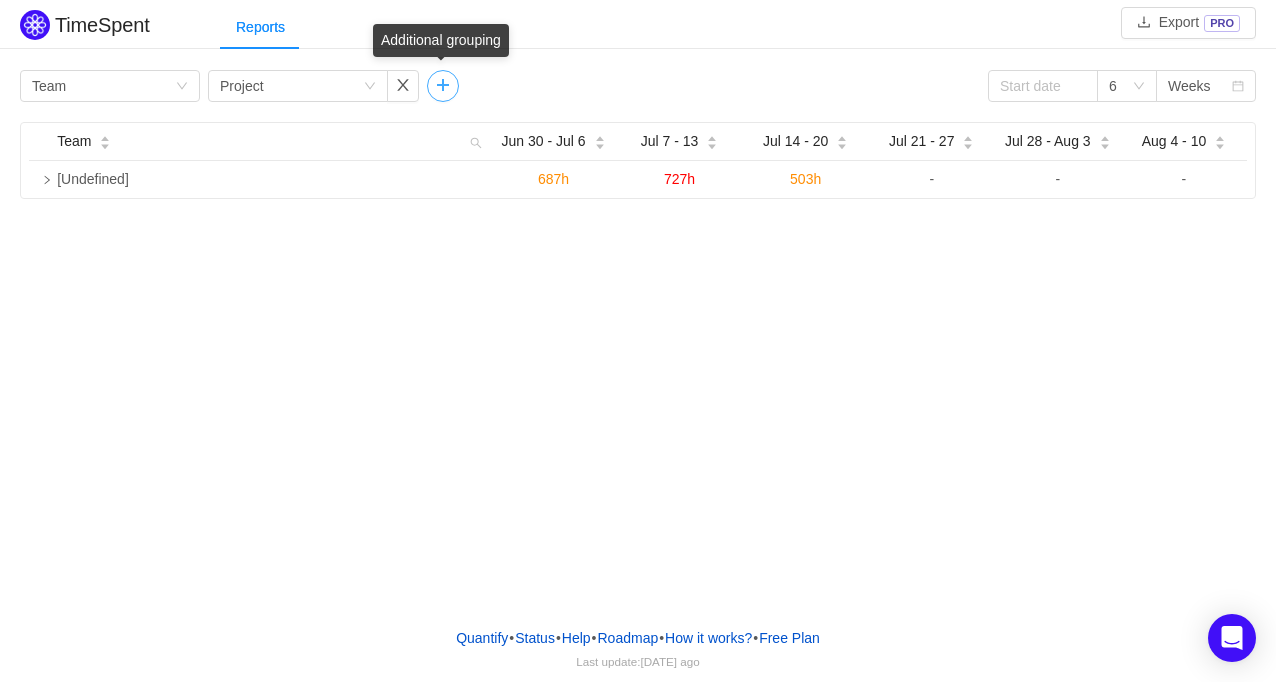click at bounding box center (443, 86) 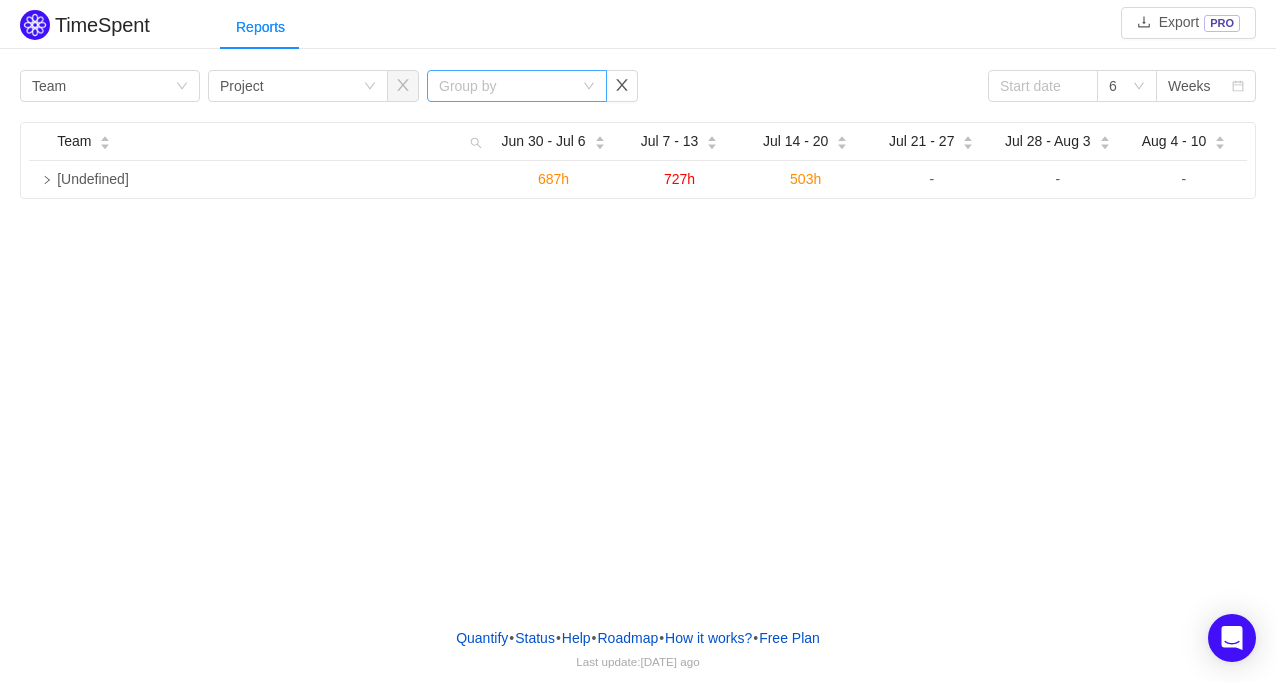 click on "Group by" at bounding box center (506, 86) 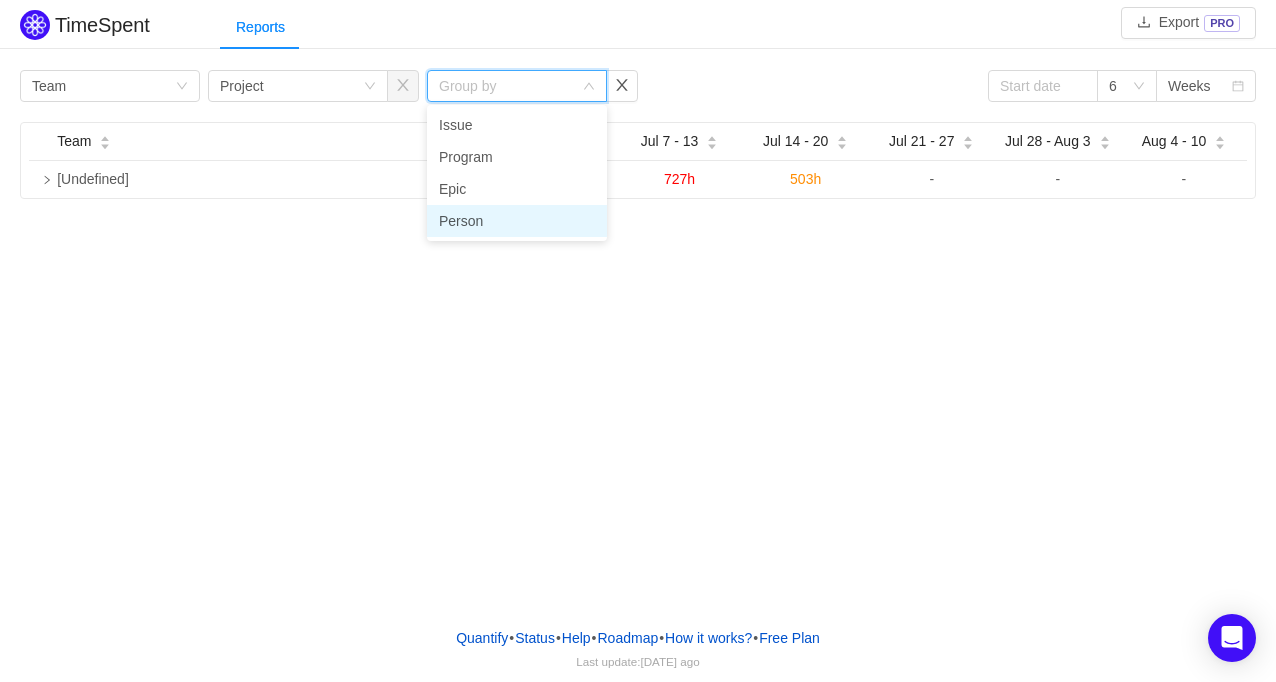 click on "Person" at bounding box center (517, 221) 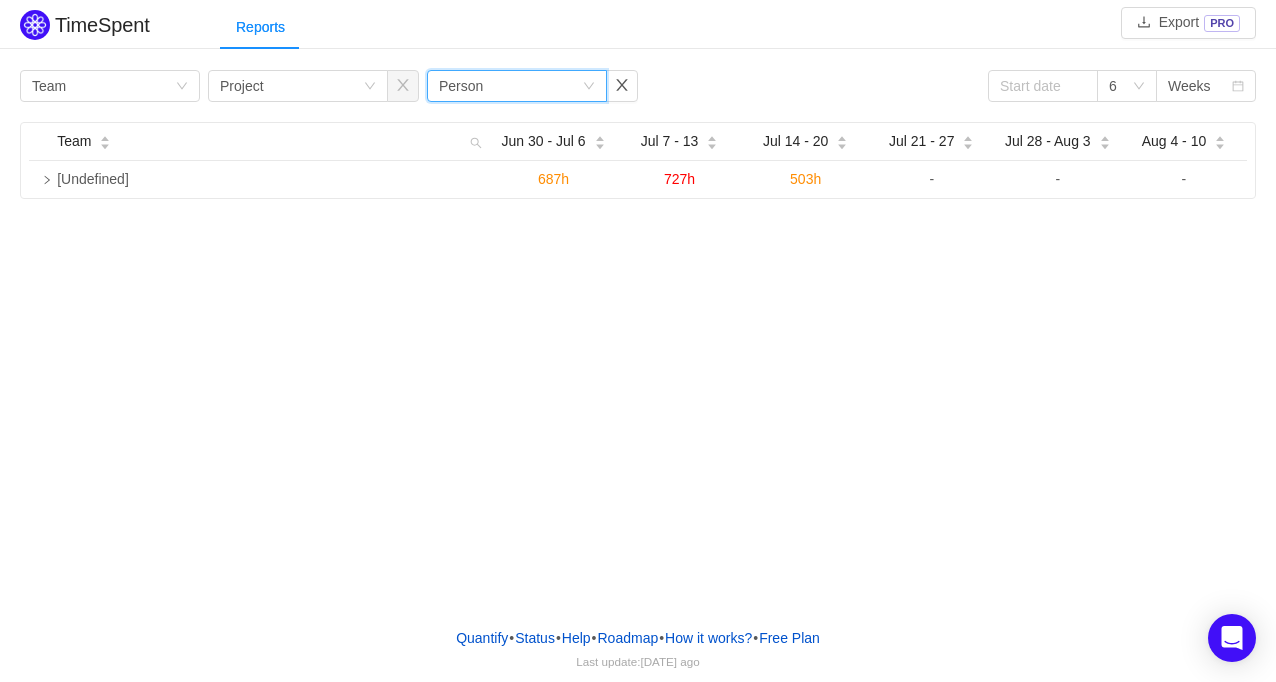 click on "TimeSpent  Export PRO Reports Group by  Team  Group by  Project  Group by  Person   6   Weeks  Team Jun 30 - Jul 6 Jul 7 - 13 Jul 14 - 20 Jul 21 - 27 Jul 28 - Aug 3 Aug 4 - 10 [Undefined]  687h   727h   503h   -   -   -" at bounding box center [638, 305] 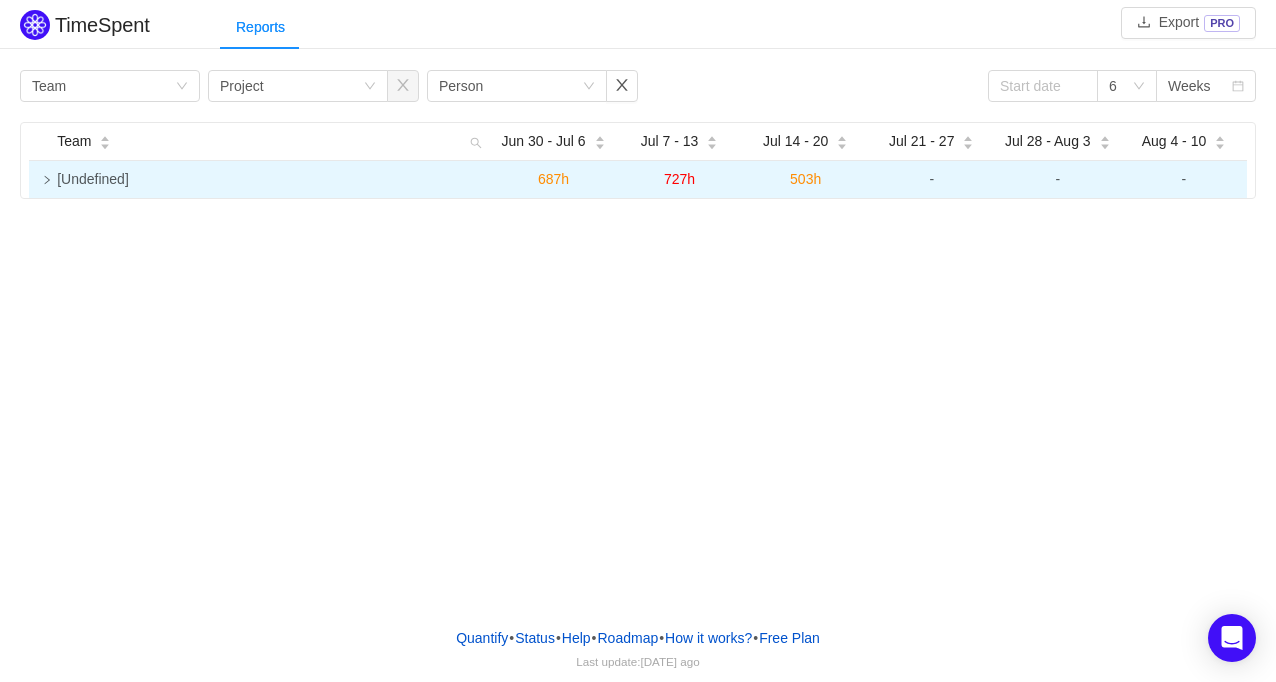 click 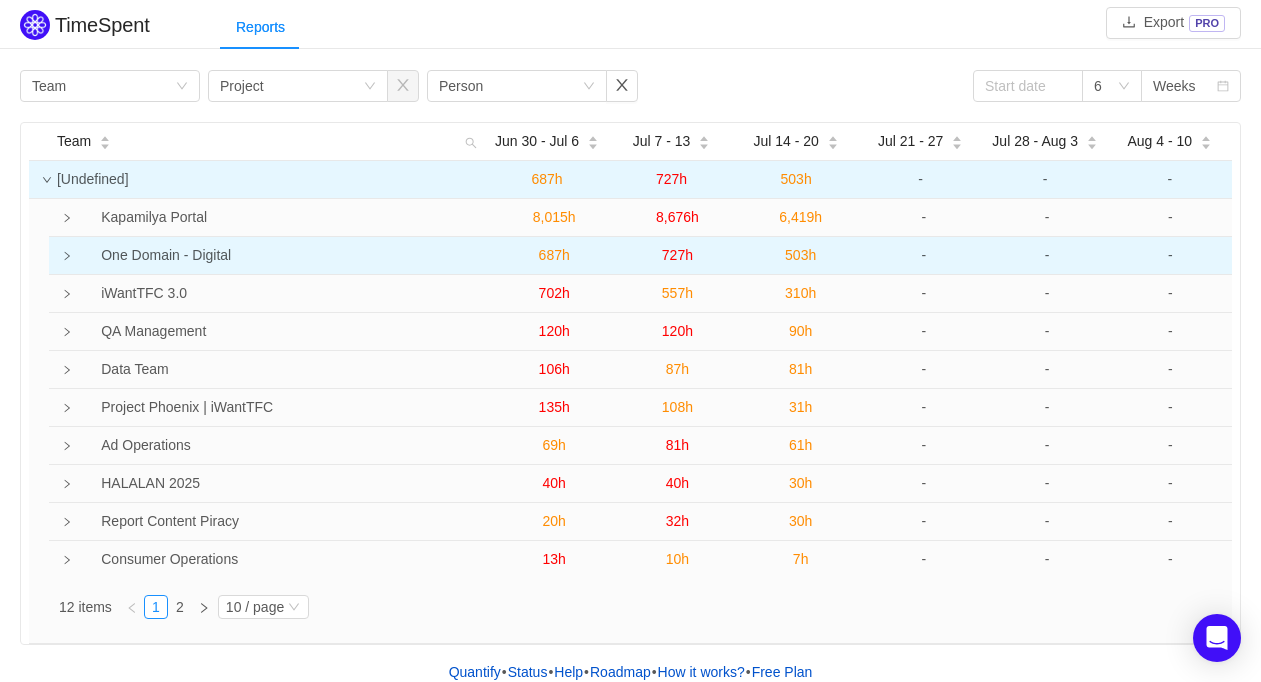 click 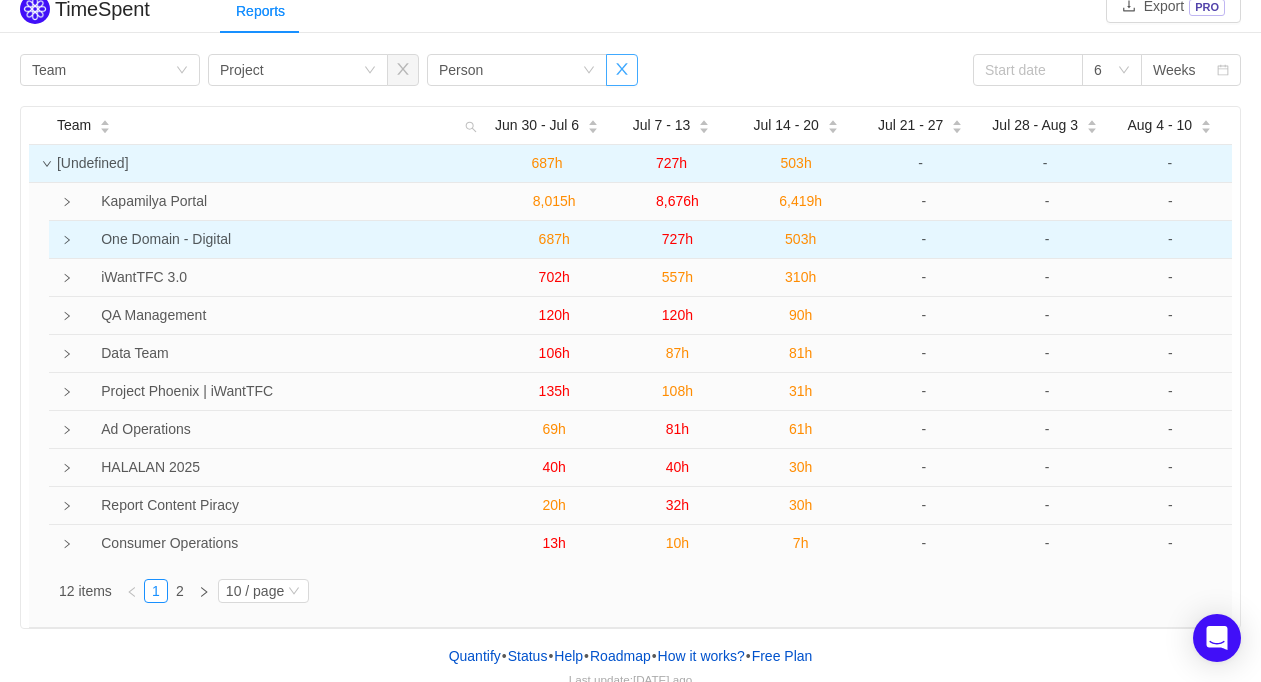 click at bounding box center (622, 70) 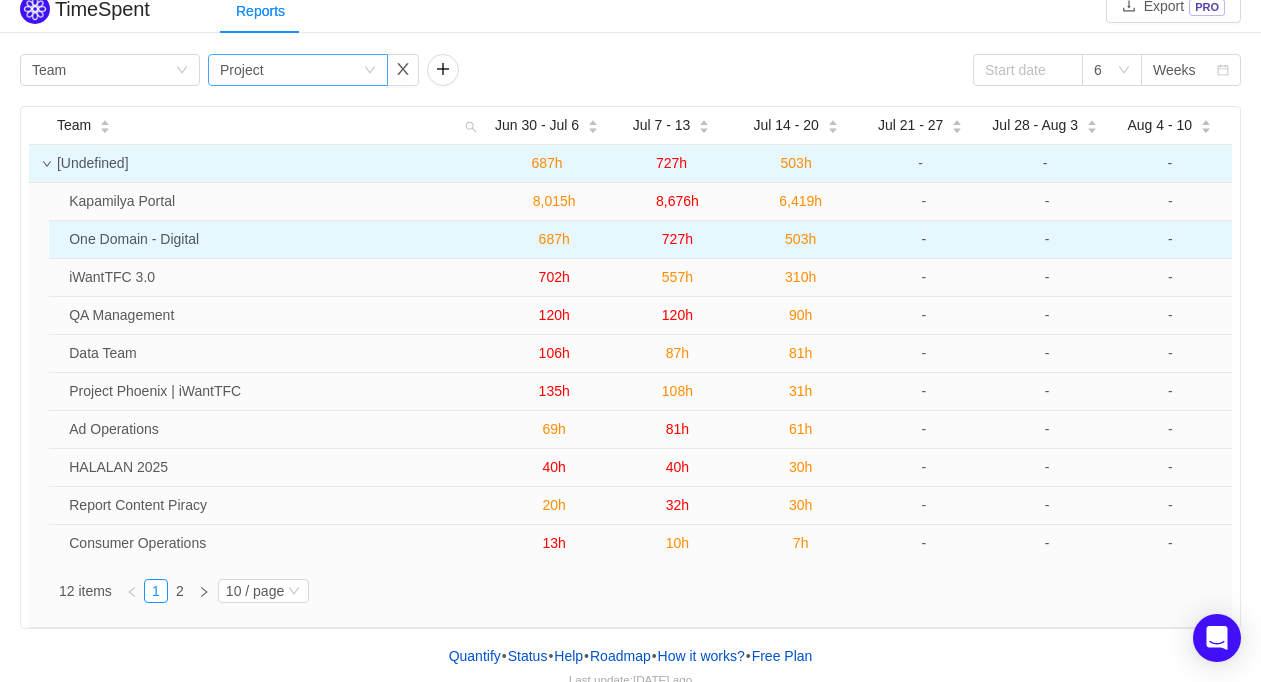 click 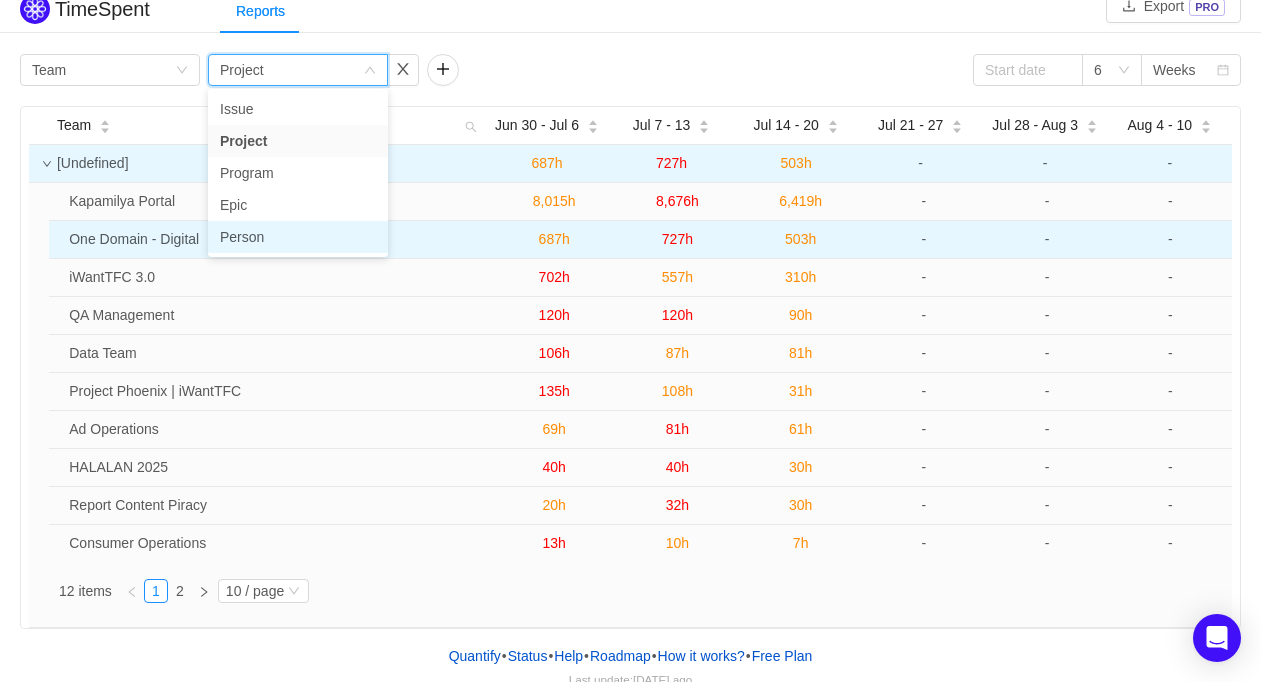 click on "Person" at bounding box center (298, 237) 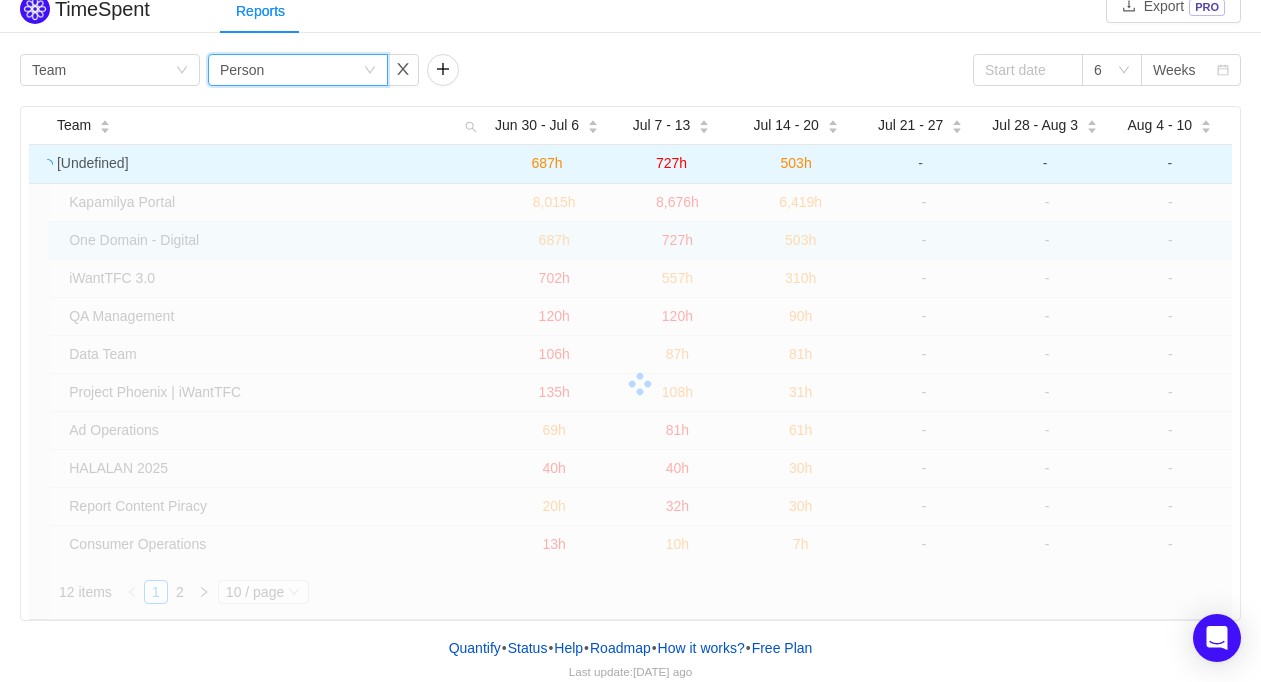 click on "Reports" at bounding box center (740, 11) 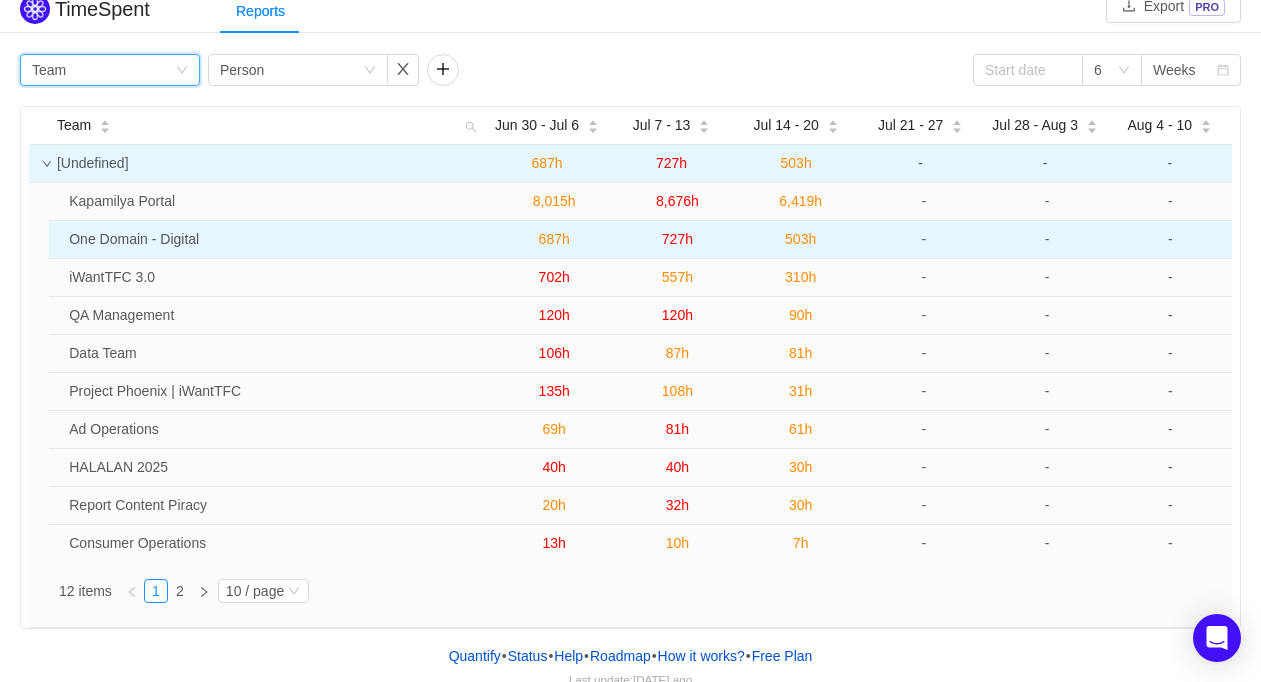 click 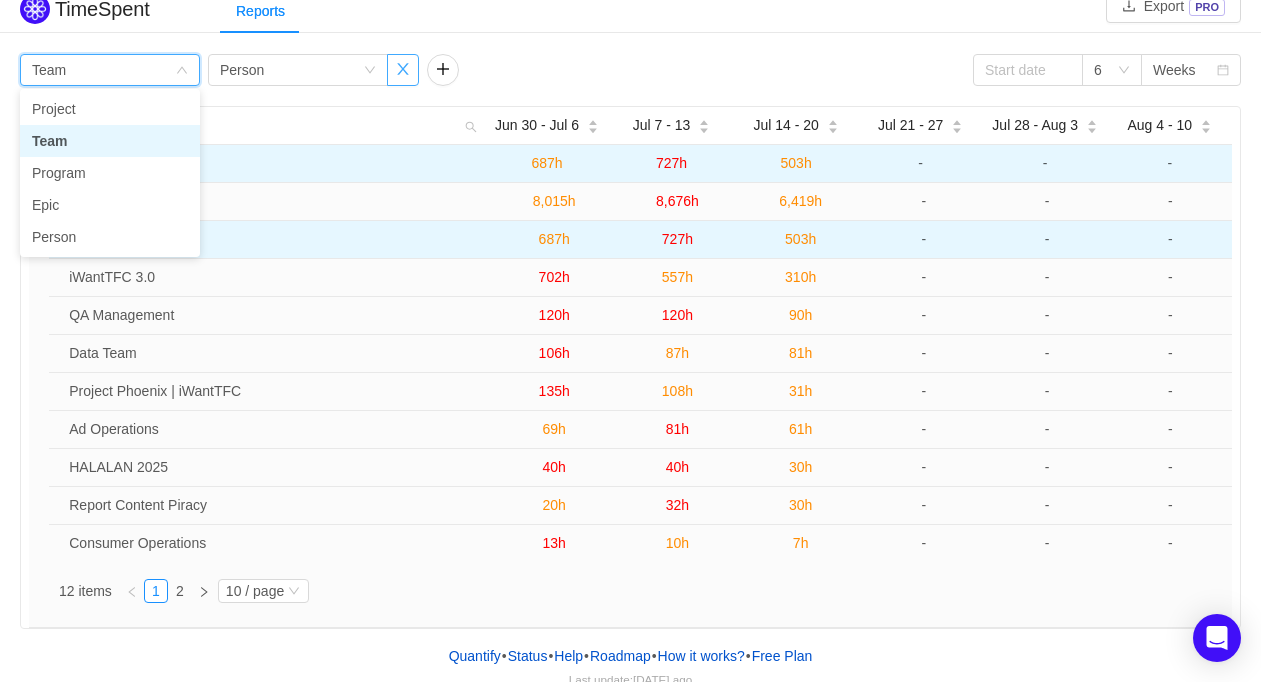 click at bounding box center [403, 70] 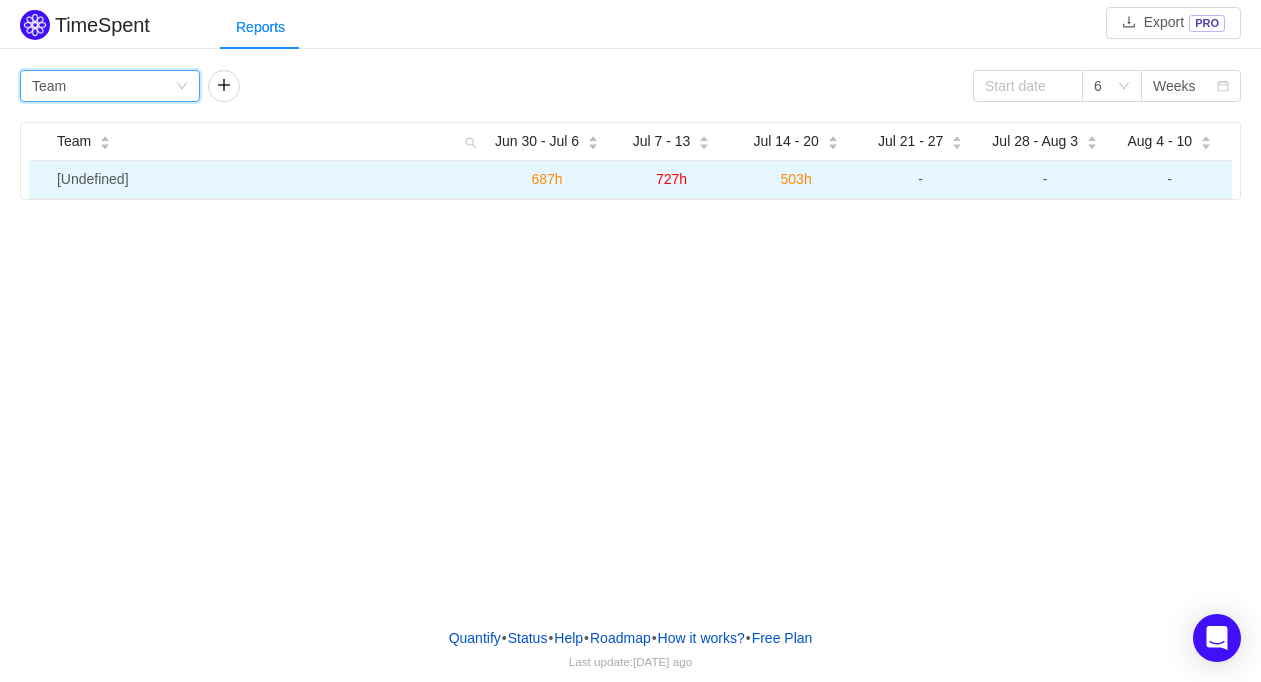 scroll, scrollTop: 0, scrollLeft: 0, axis: both 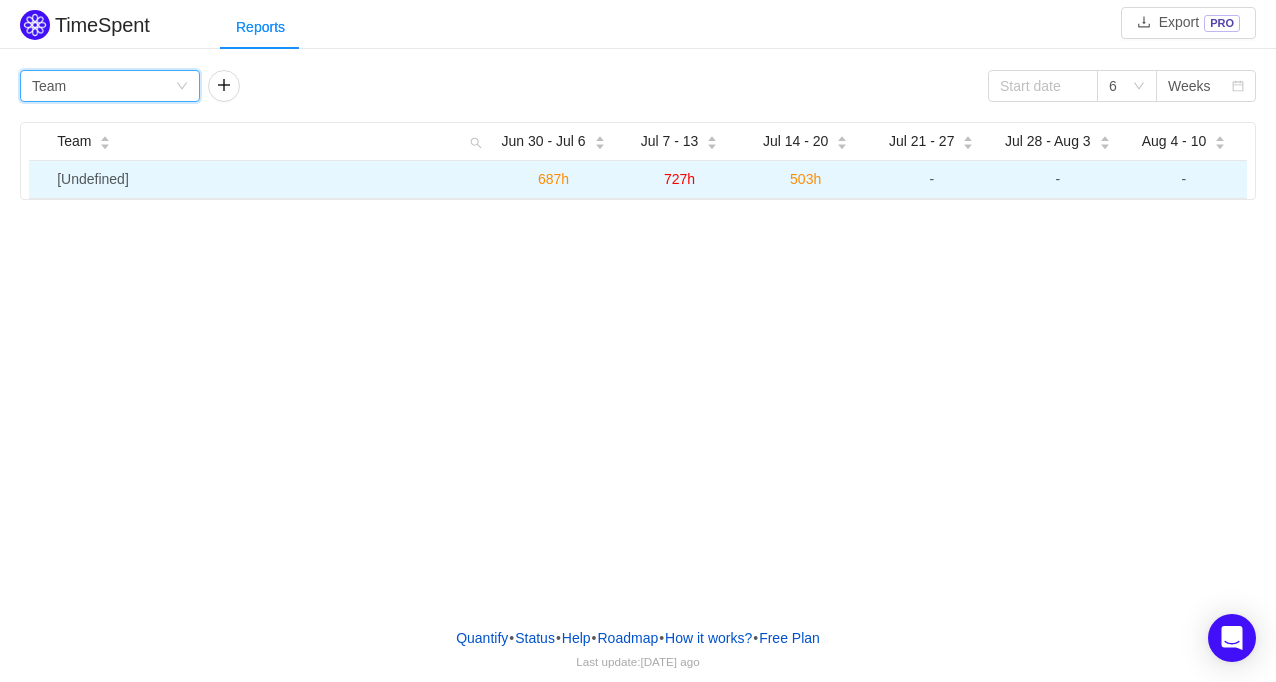 click 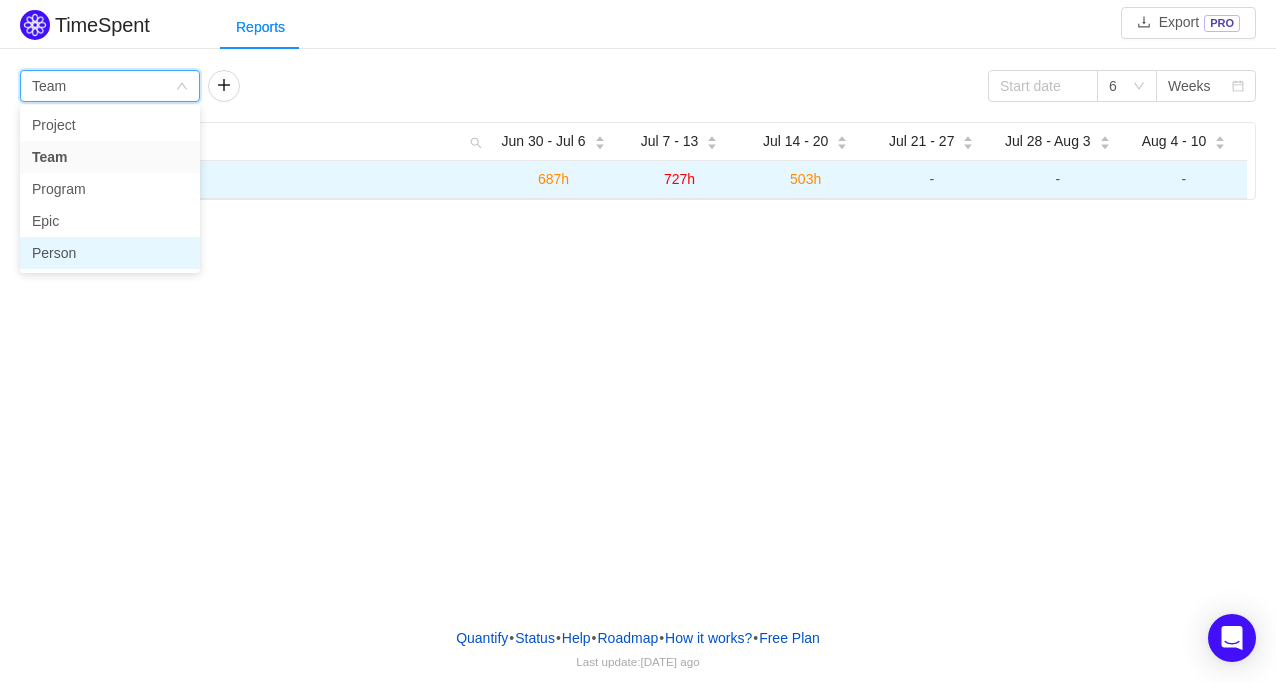 click on "Person" at bounding box center [110, 253] 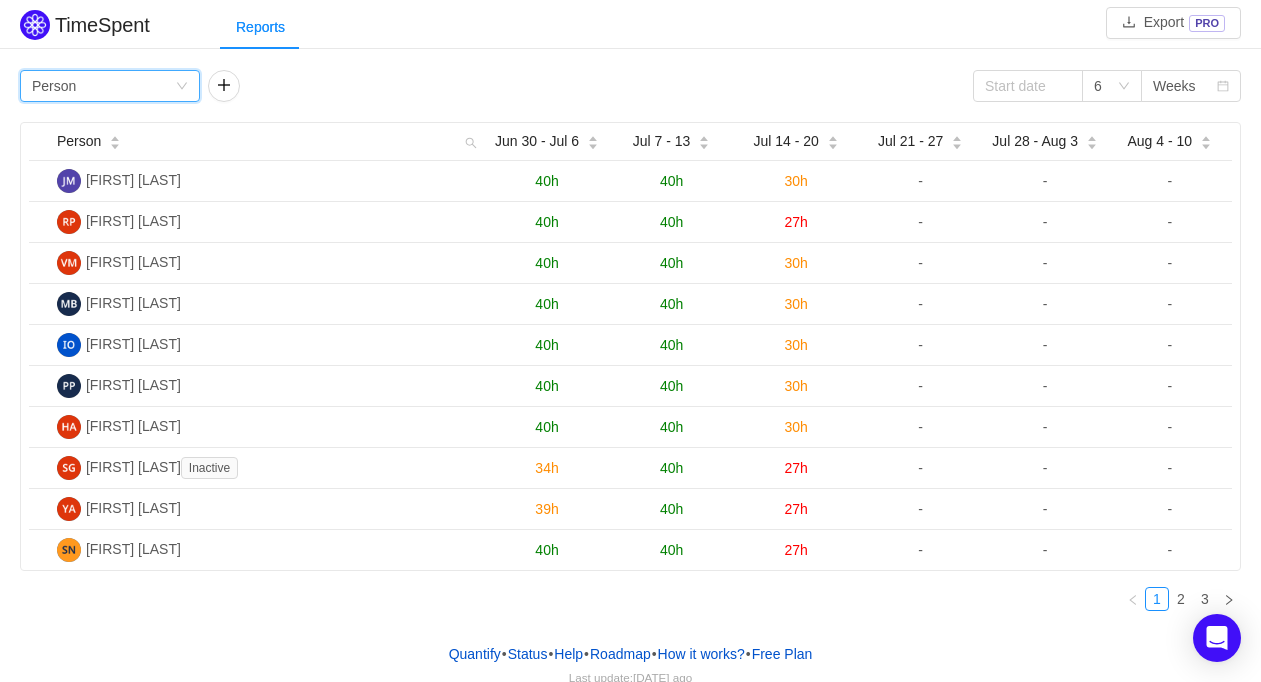 scroll, scrollTop: 20, scrollLeft: 0, axis: vertical 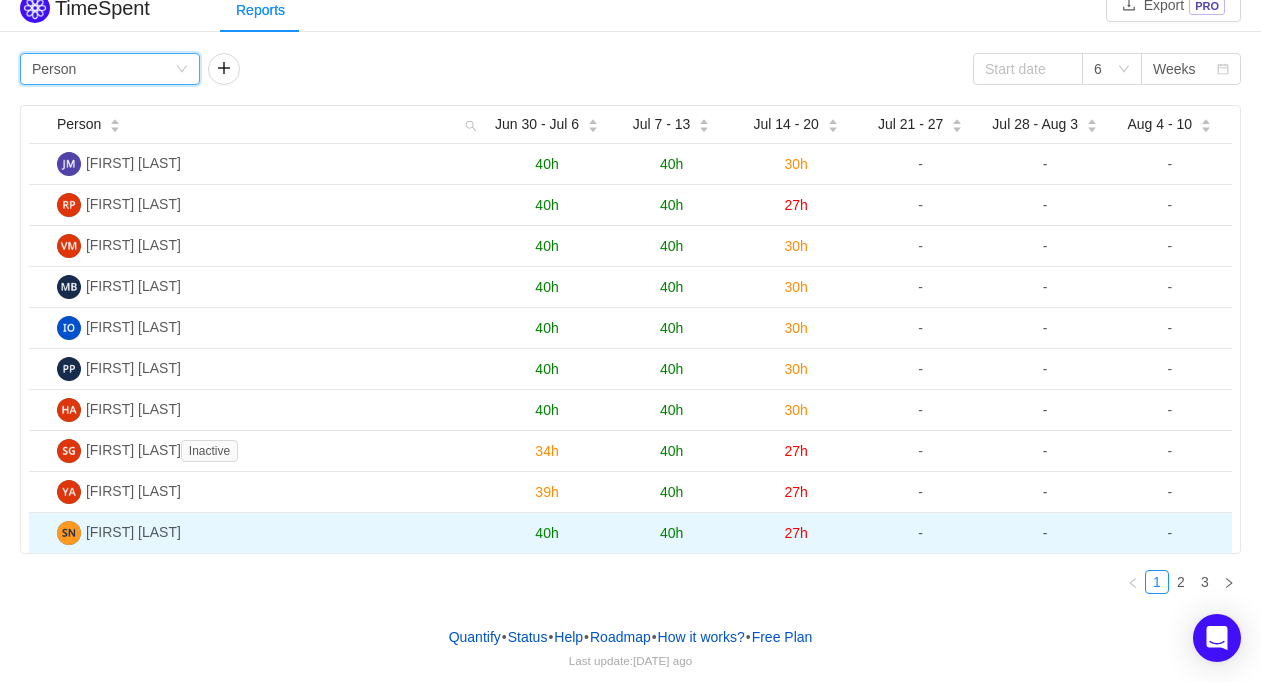 click on "40h" at bounding box center (546, 533) 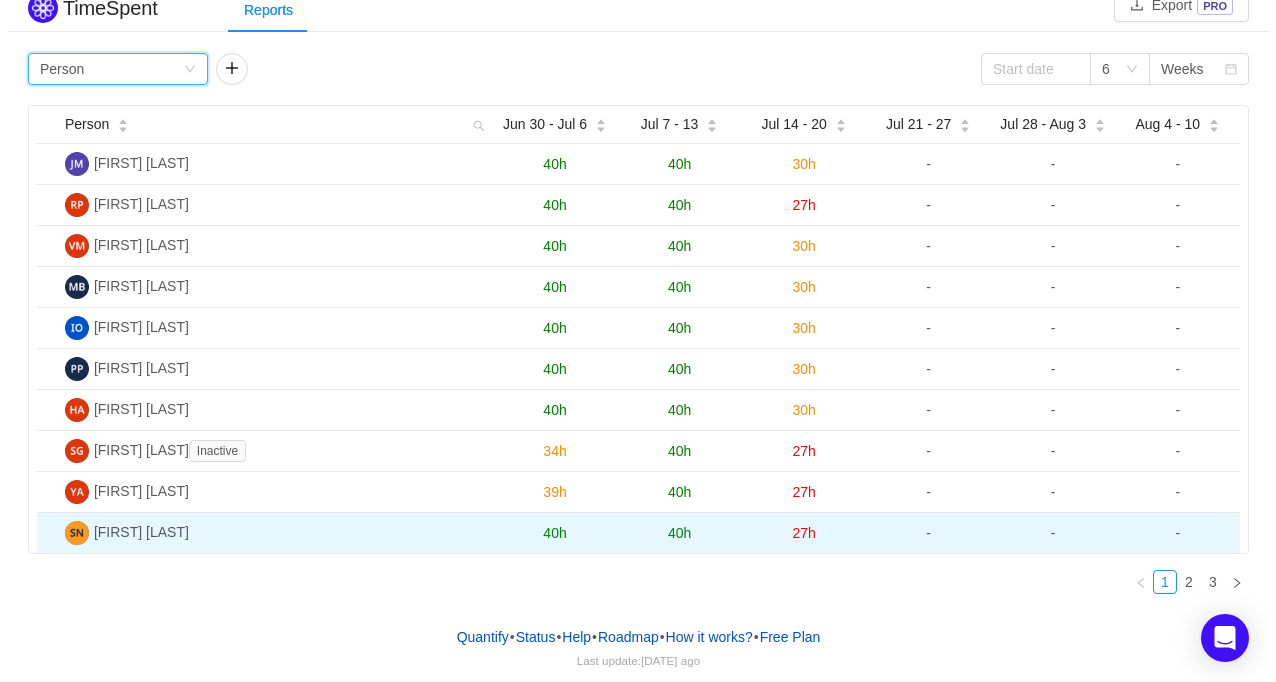 scroll, scrollTop: 0, scrollLeft: 0, axis: both 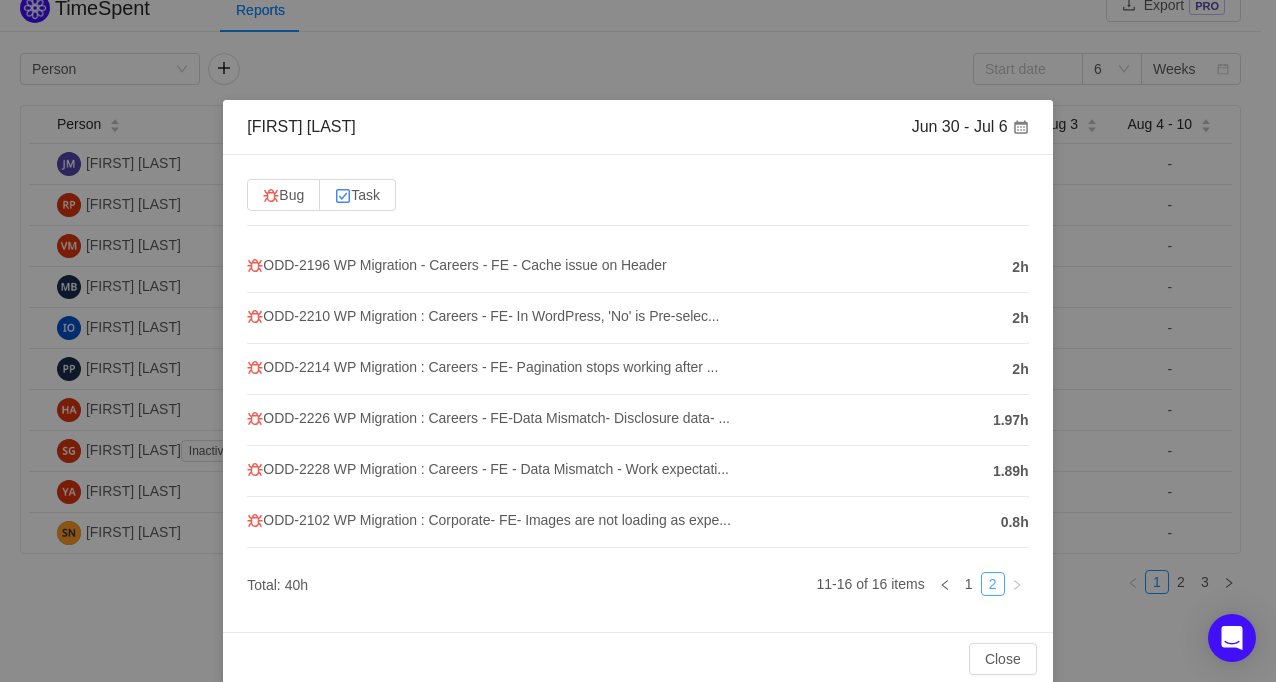 click on "2" at bounding box center [993, 584] 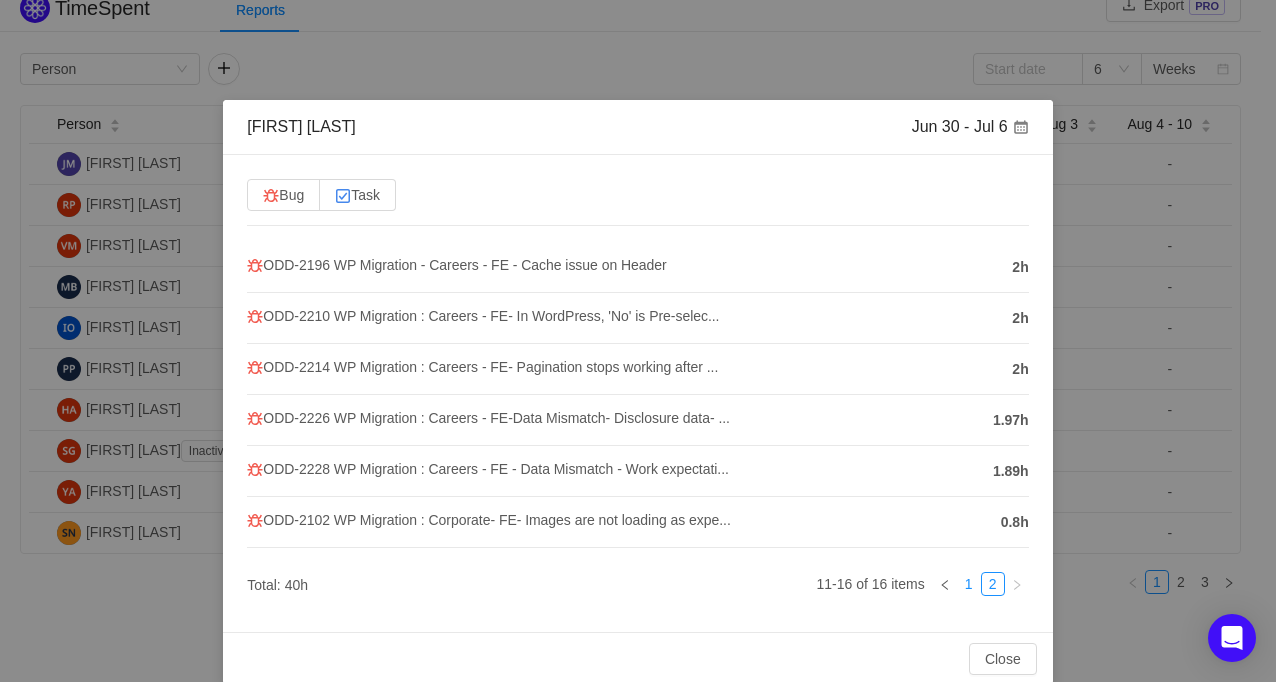 click on "1" at bounding box center [969, 584] 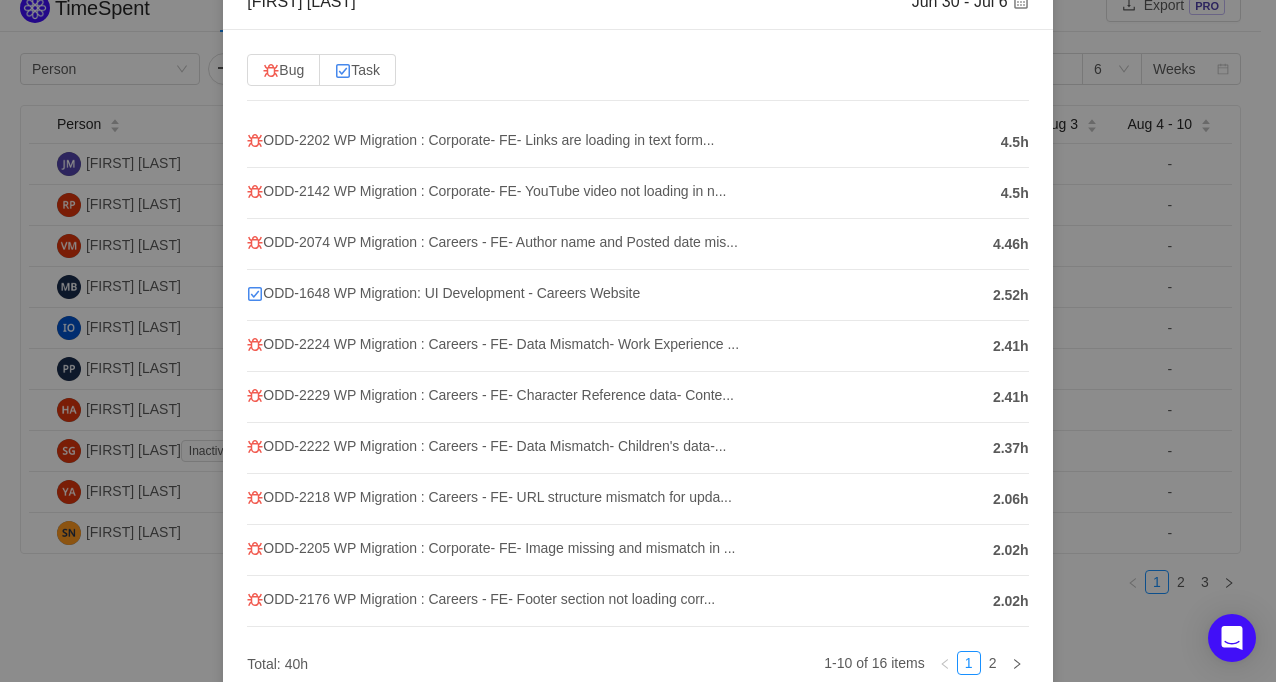 scroll, scrollTop: 139, scrollLeft: 0, axis: vertical 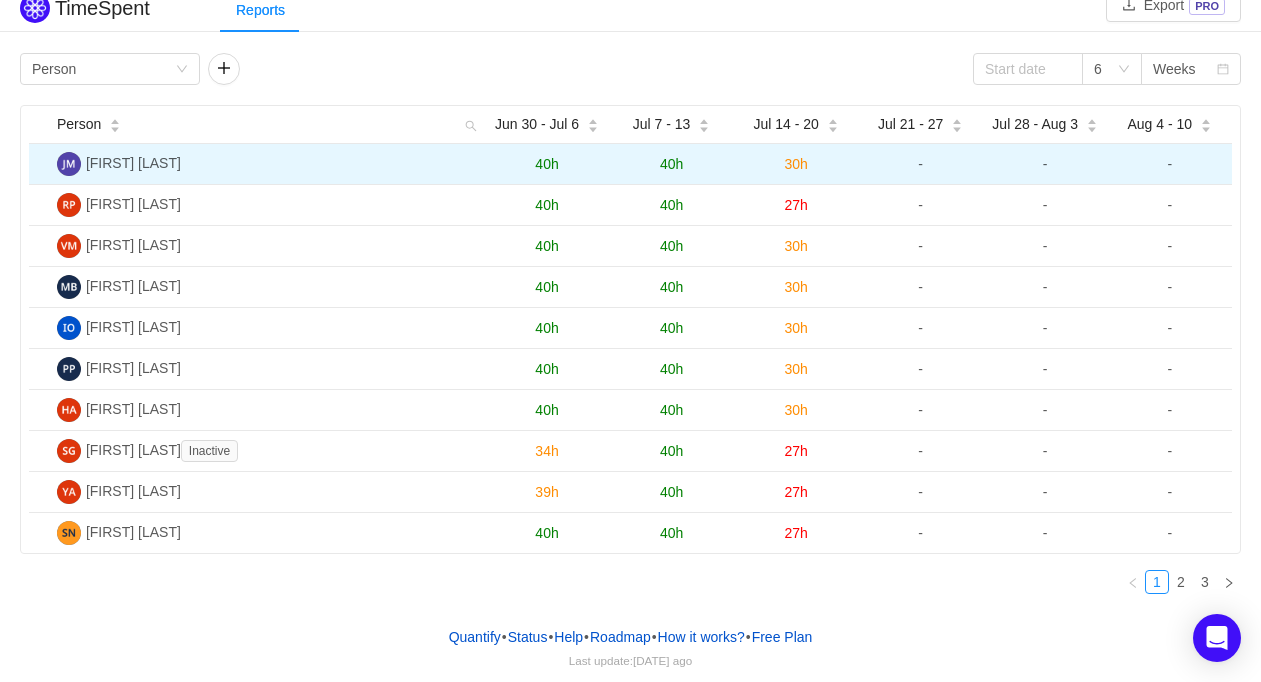 click on "40h" at bounding box center [671, 164] 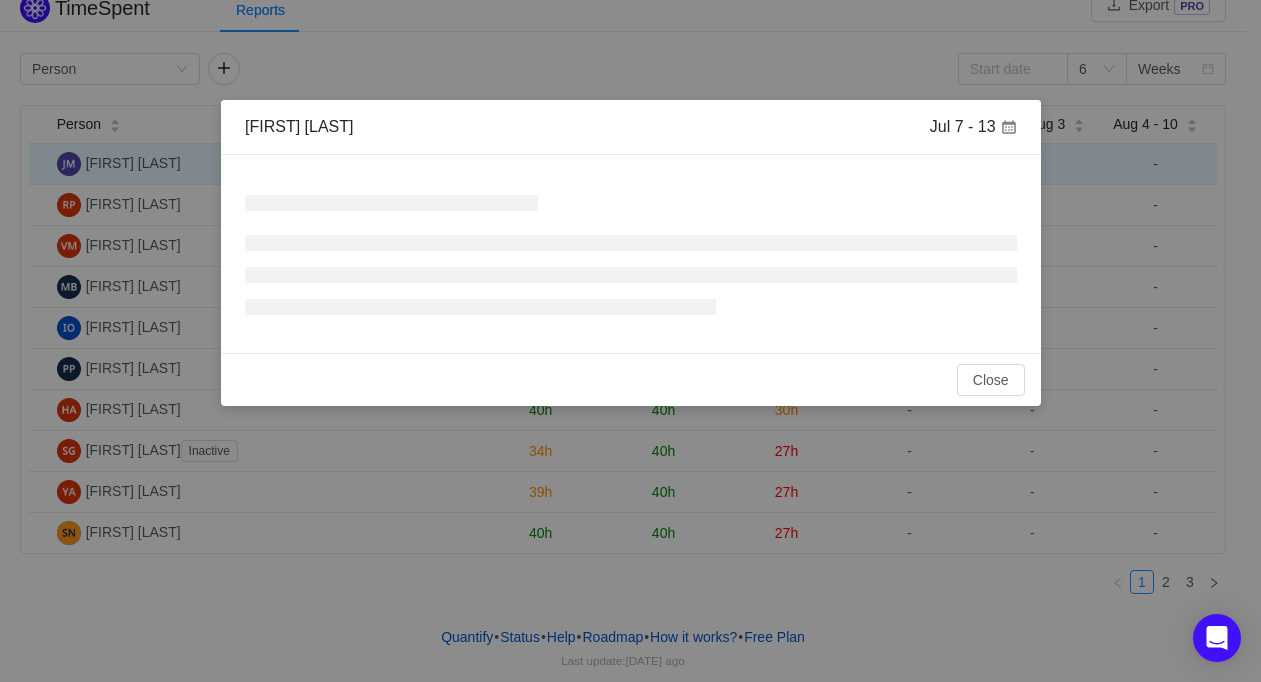 scroll, scrollTop: 0, scrollLeft: 0, axis: both 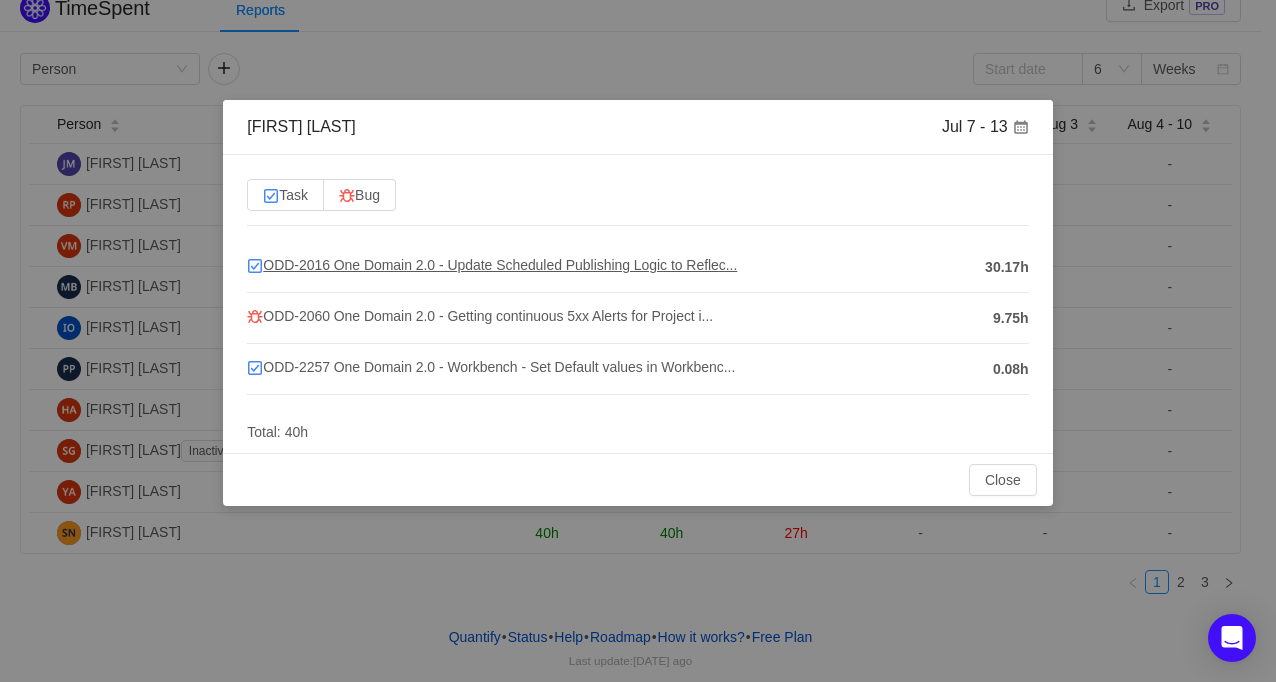 drag, startPoint x: 325, startPoint y: 263, endPoint x: 296, endPoint y: 267, distance: 29.274563 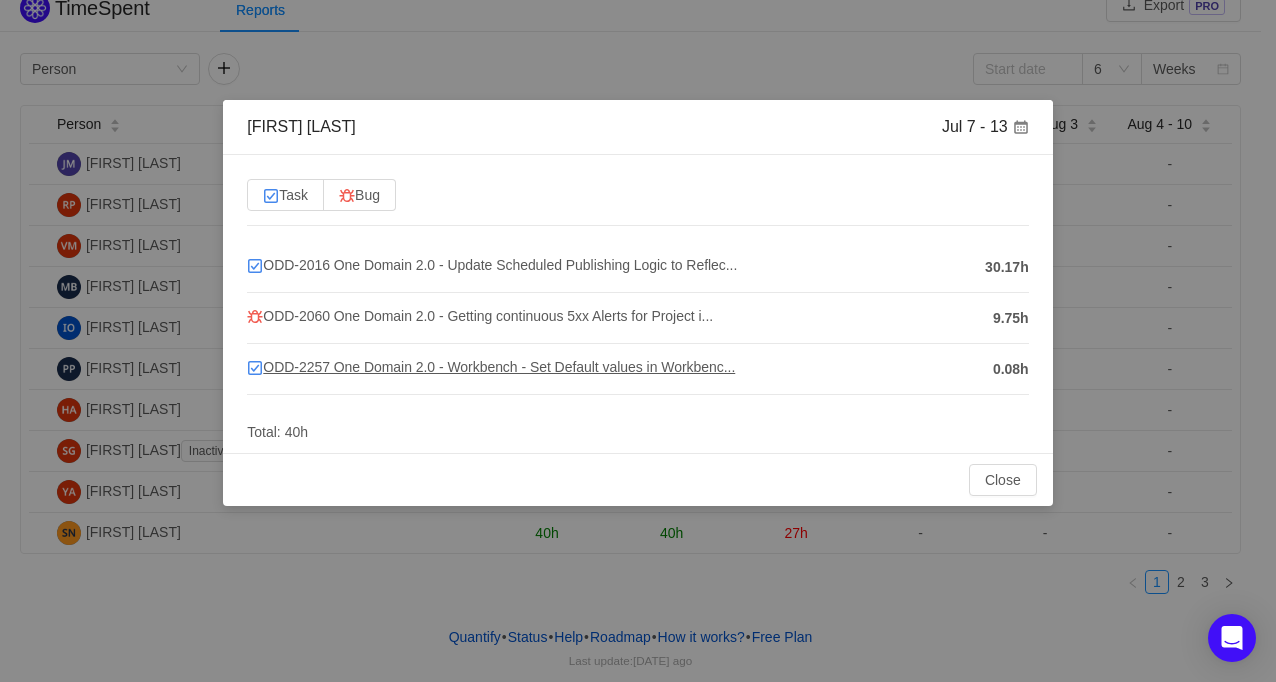 click on "ODD-2257 One Domain 2.0 -  Workbench - Set Default values in Workbenc..." at bounding box center (491, 367) 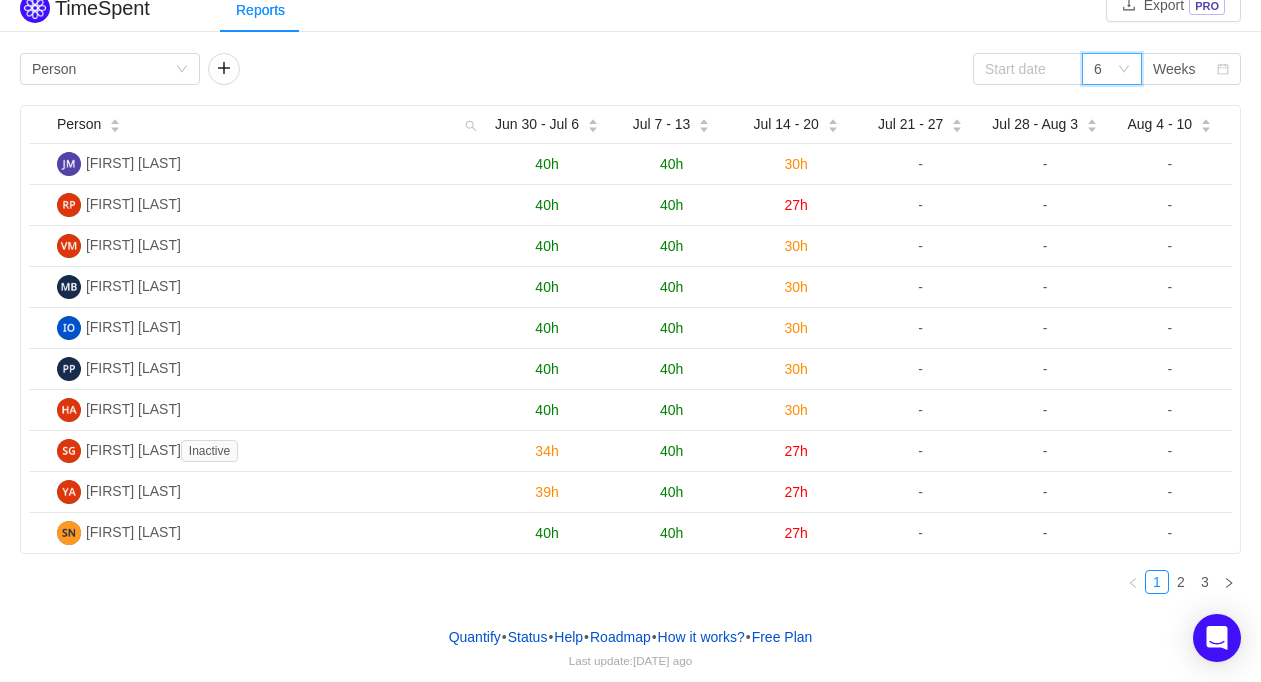 click 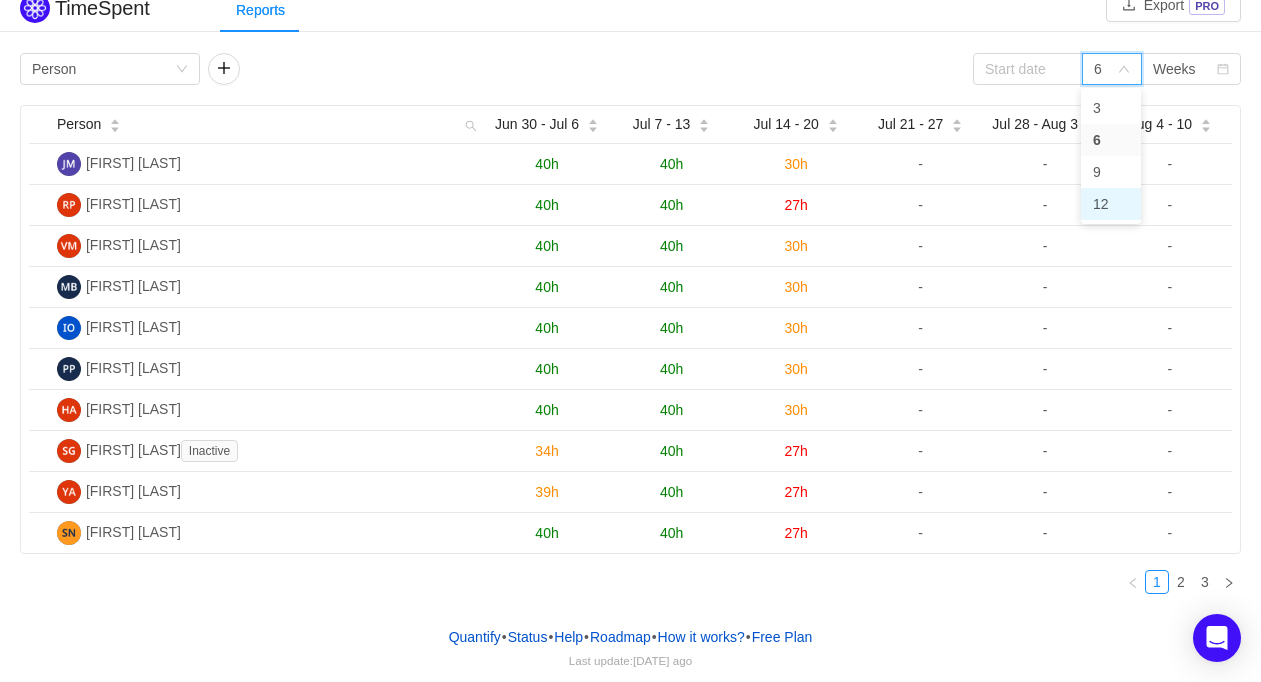 click on "12" at bounding box center [1111, 204] 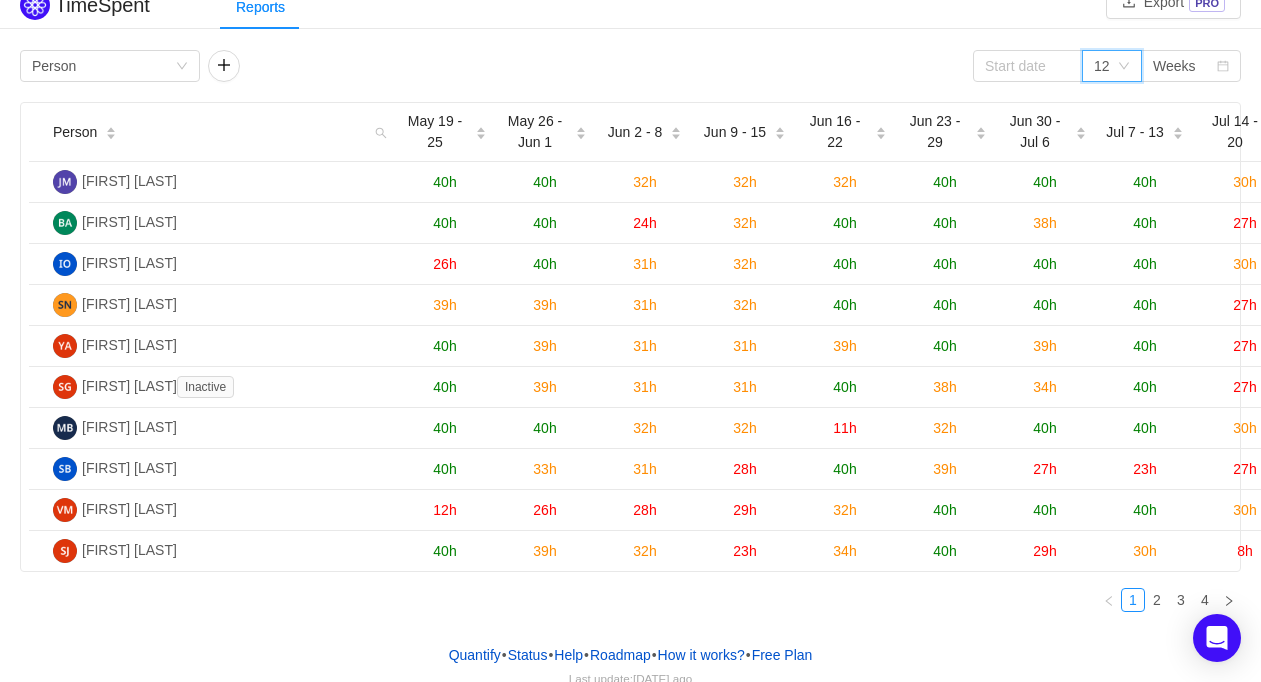 click on "12" at bounding box center (1112, 66) 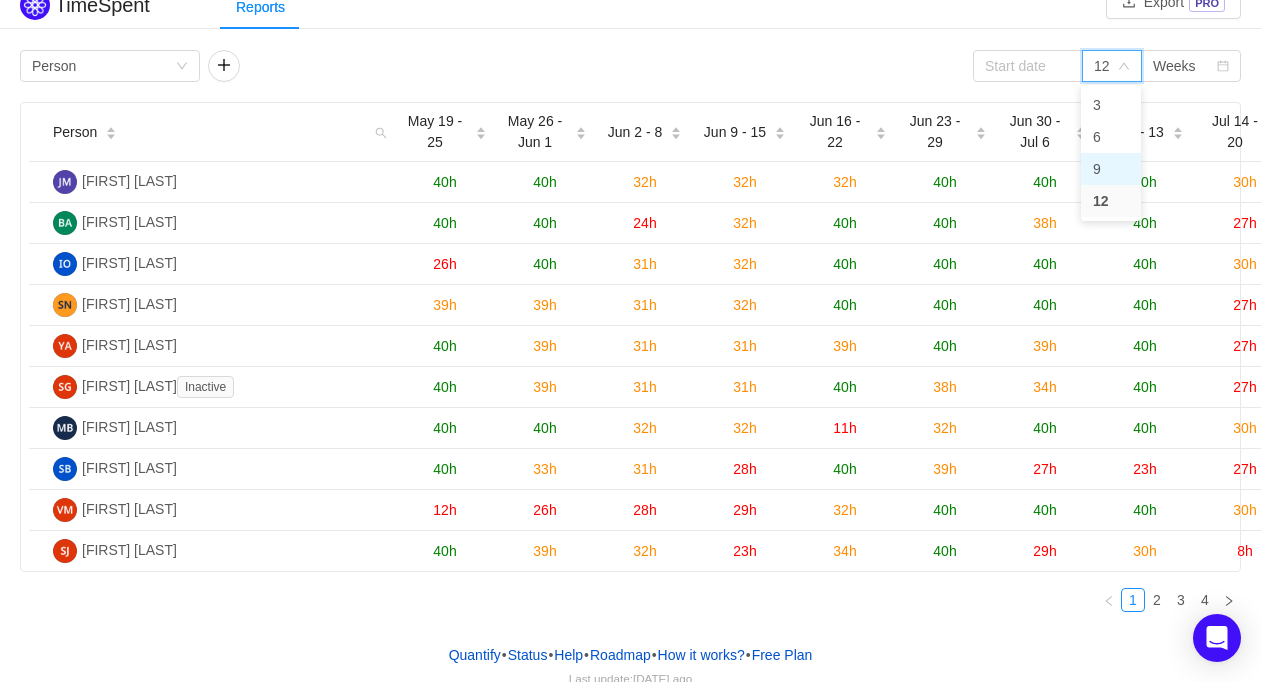 click on "9" at bounding box center [1111, 169] 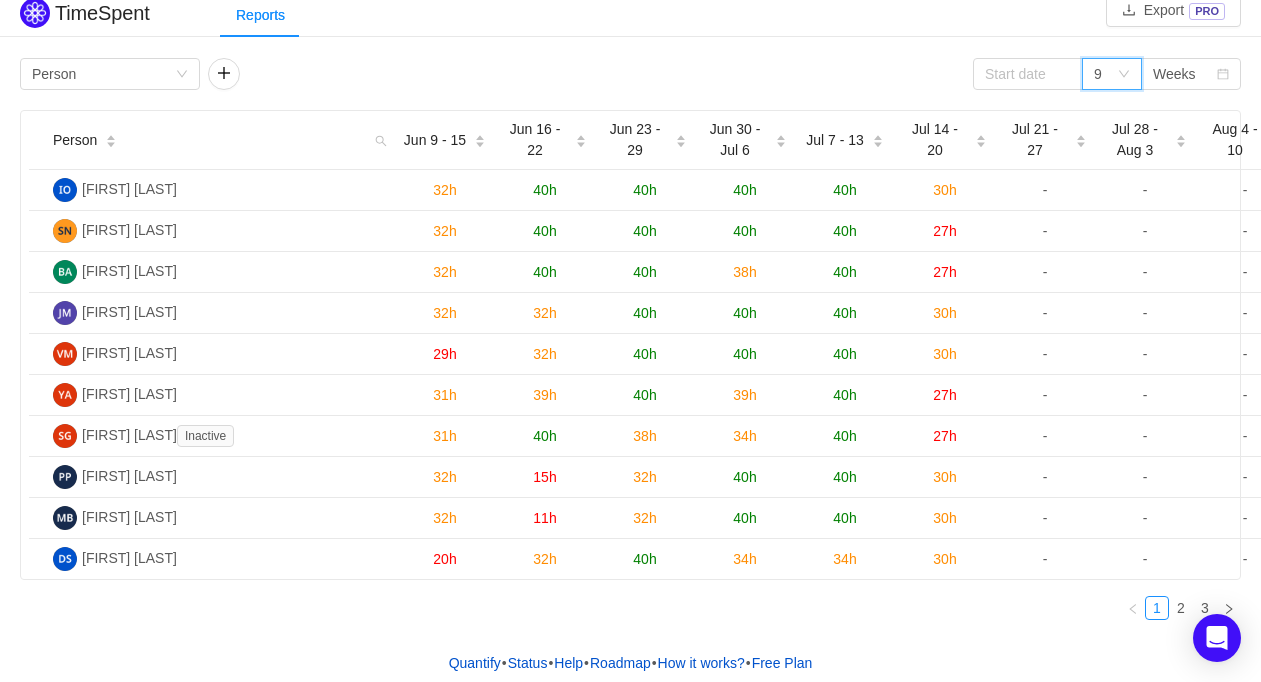 scroll, scrollTop: 4, scrollLeft: 0, axis: vertical 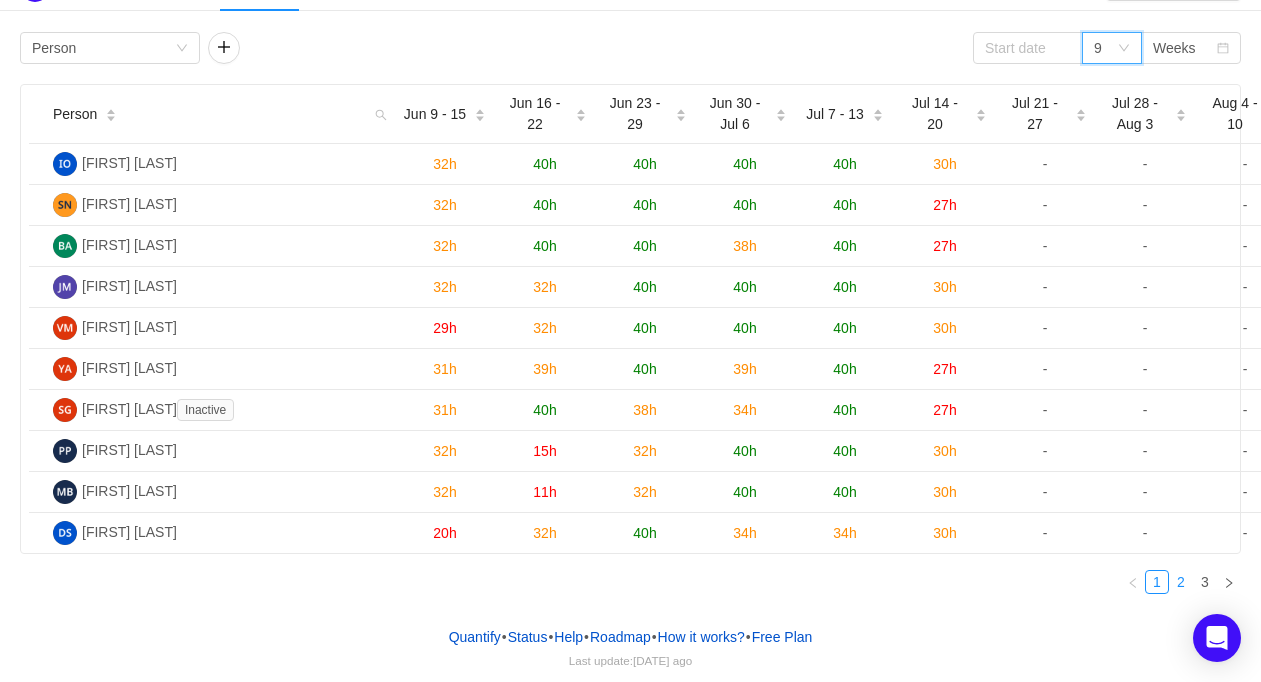 click on "2" at bounding box center (1181, 582) 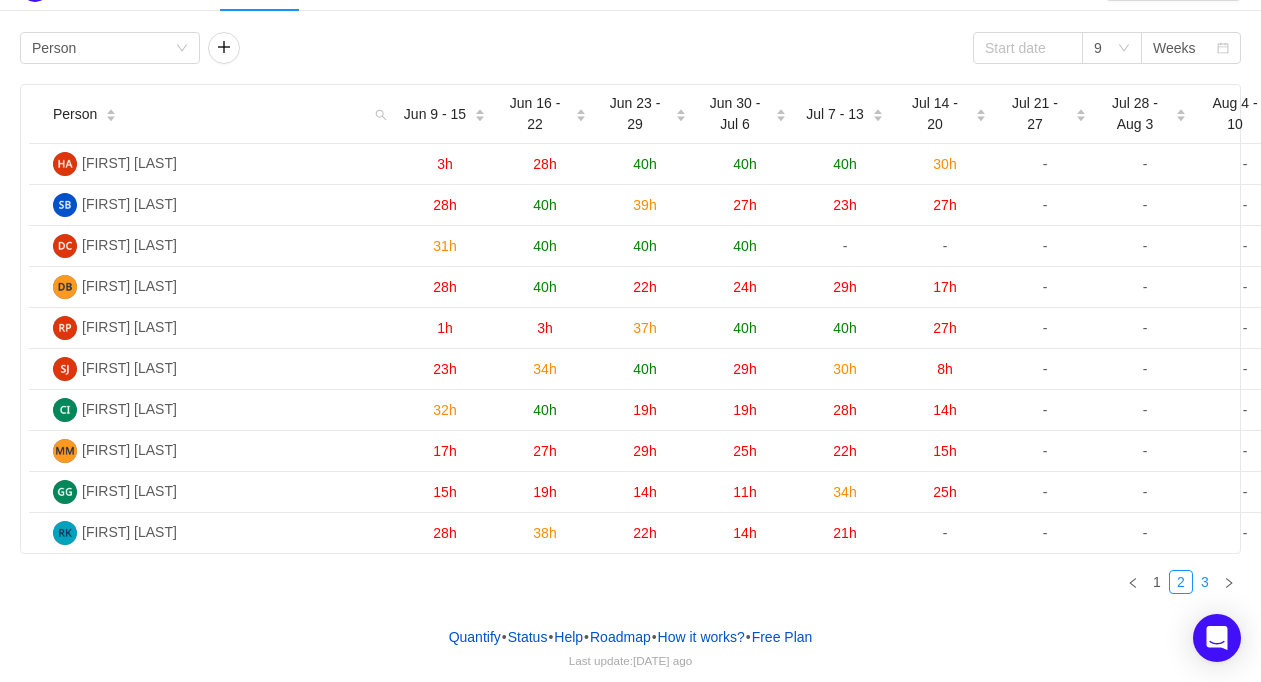 click on "3" at bounding box center [1205, 582] 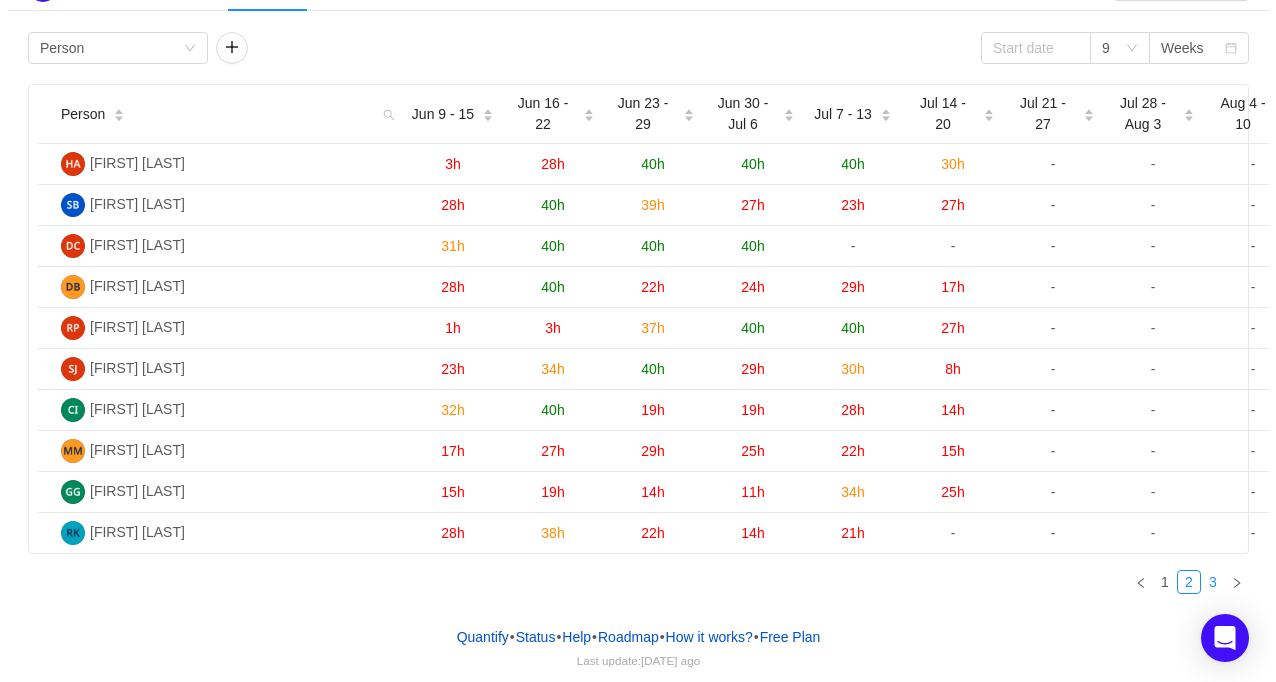 scroll, scrollTop: 0, scrollLeft: 0, axis: both 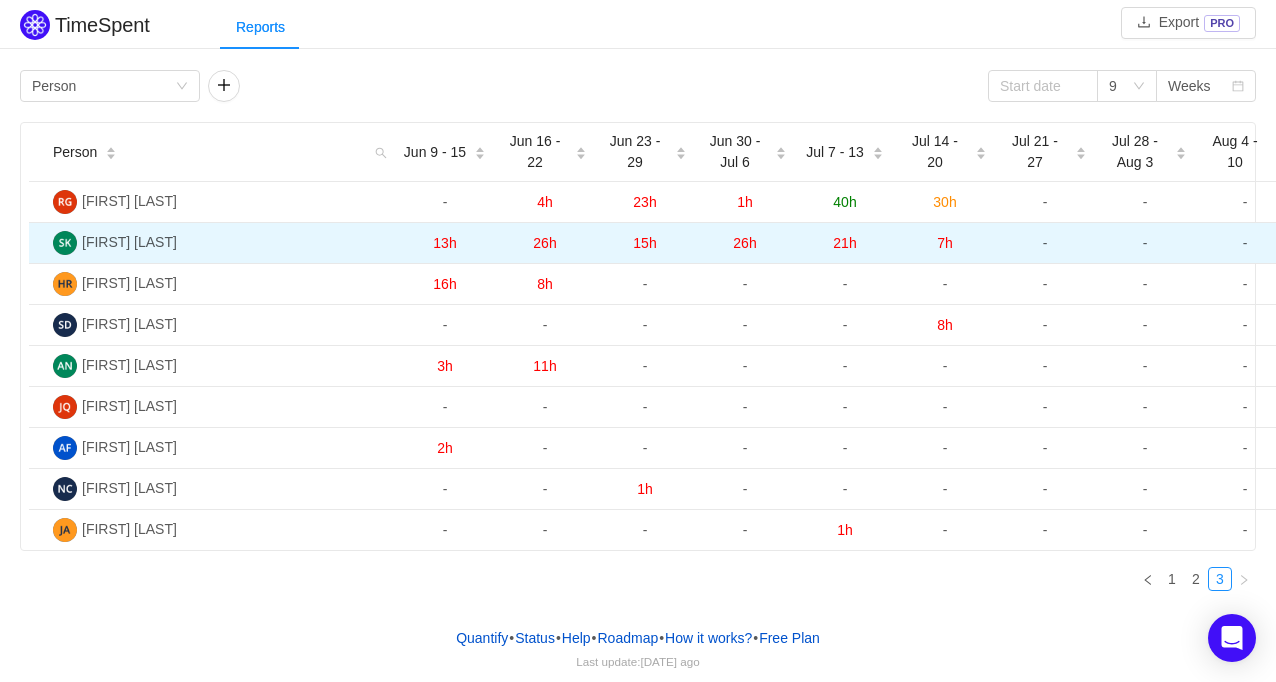 click on "13h" at bounding box center [444, 243] 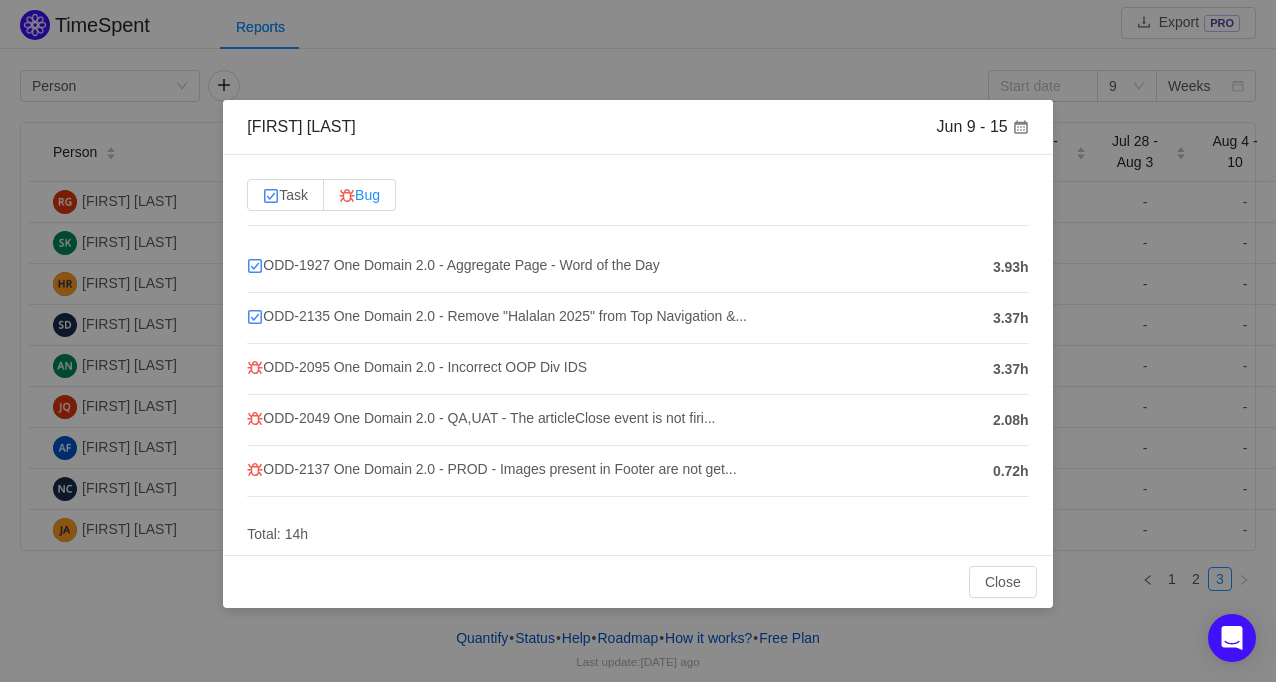 click on "Bug" at bounding box center [359, 195] 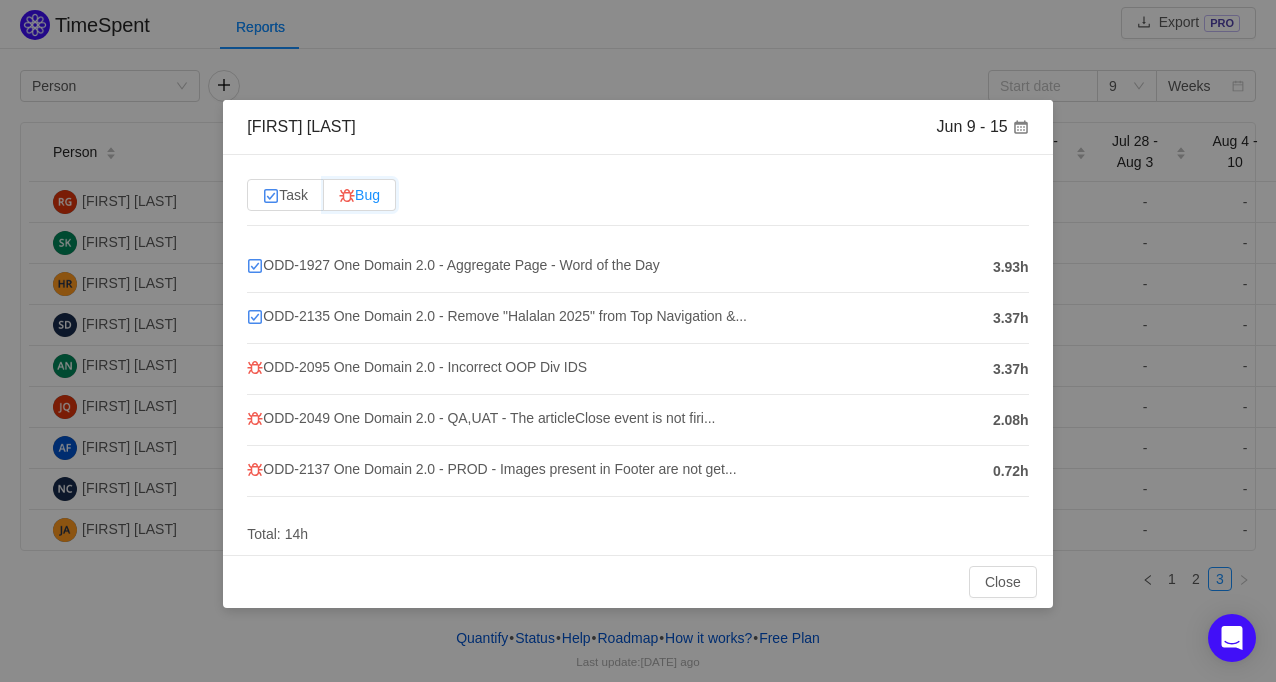 click on "Bug" at bounding box center (339, 200) 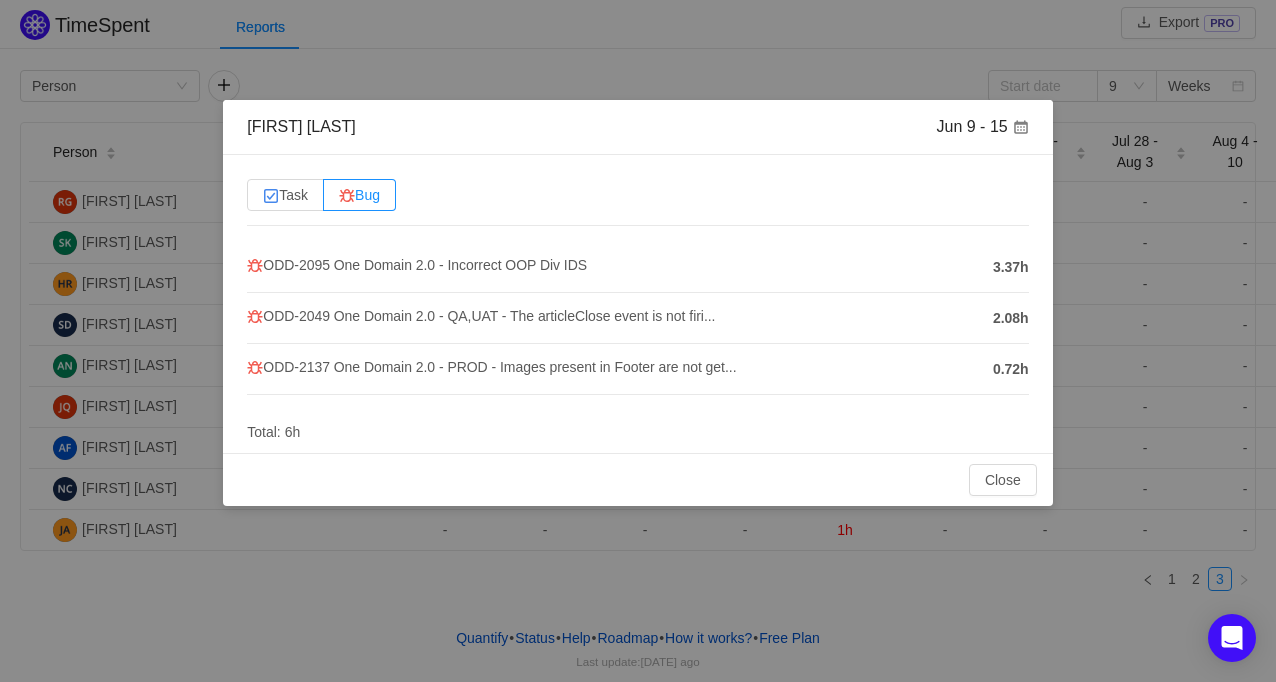 click on "3.37h" at bounding box center (1011, 267) 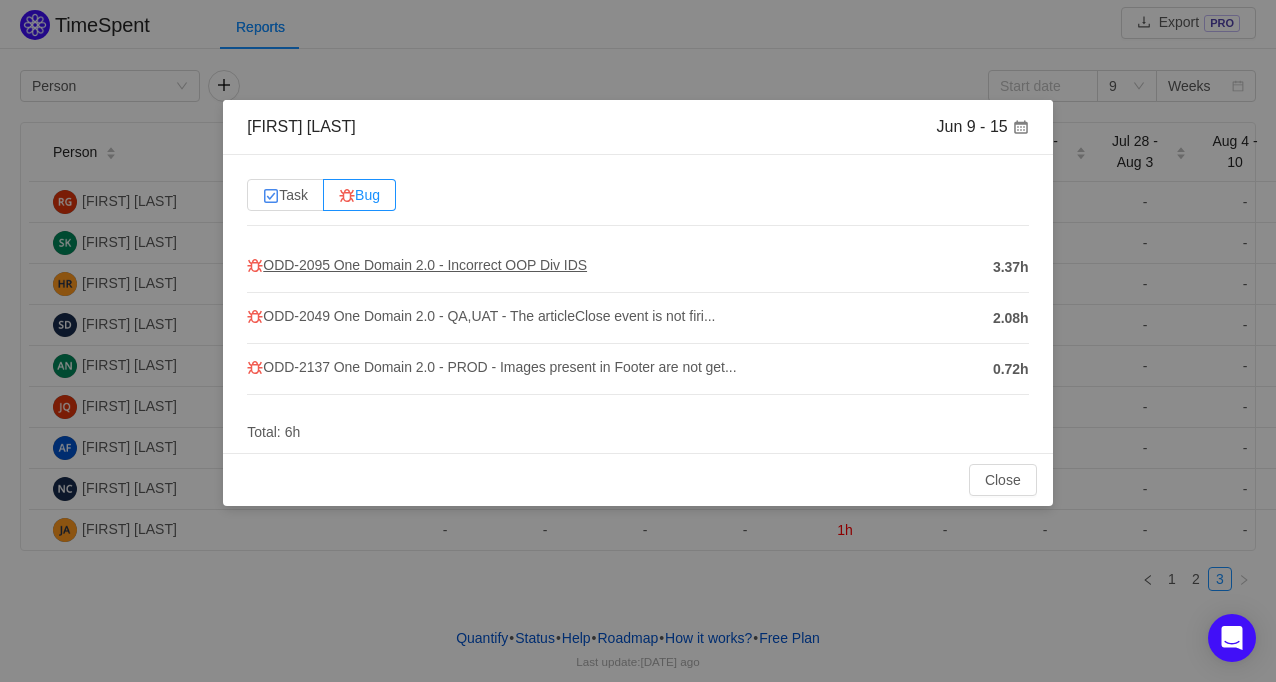 click on "ODD-2095 One Domain 2.0 - Incorrect OOP Div IDS" at bounding box center (417, 265) 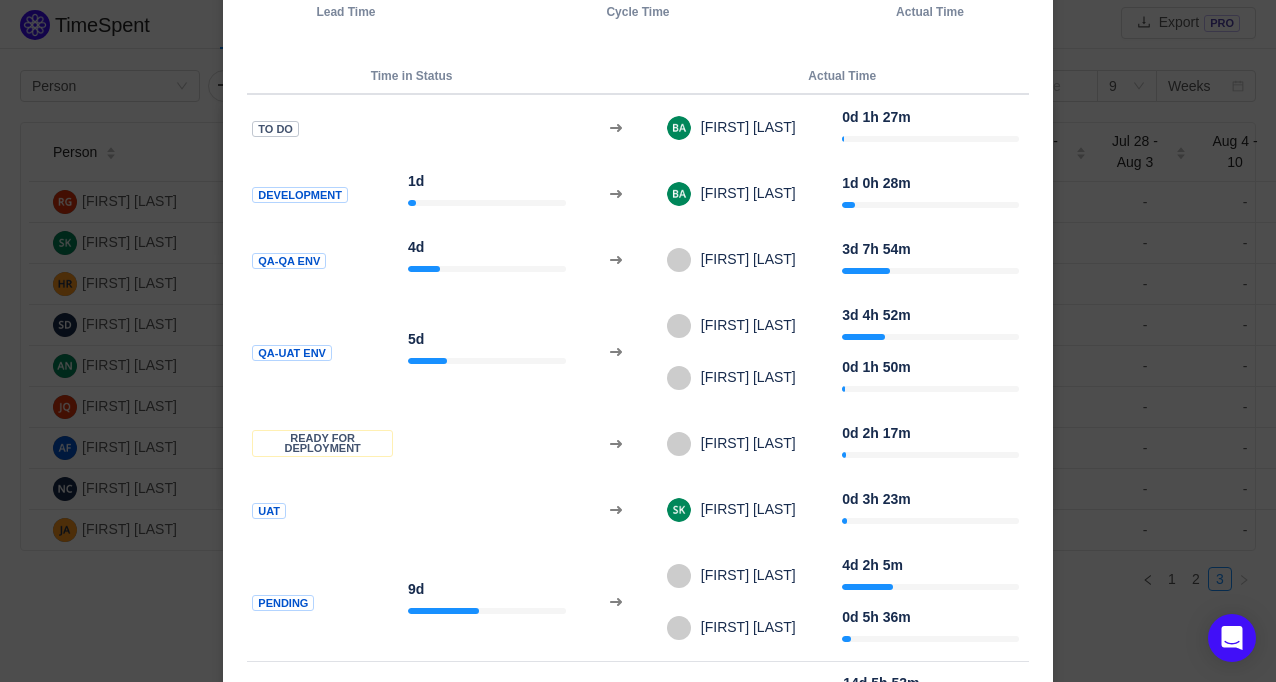 scroll, scrollTop: 223, scrollLeft: 0, axis: vertical 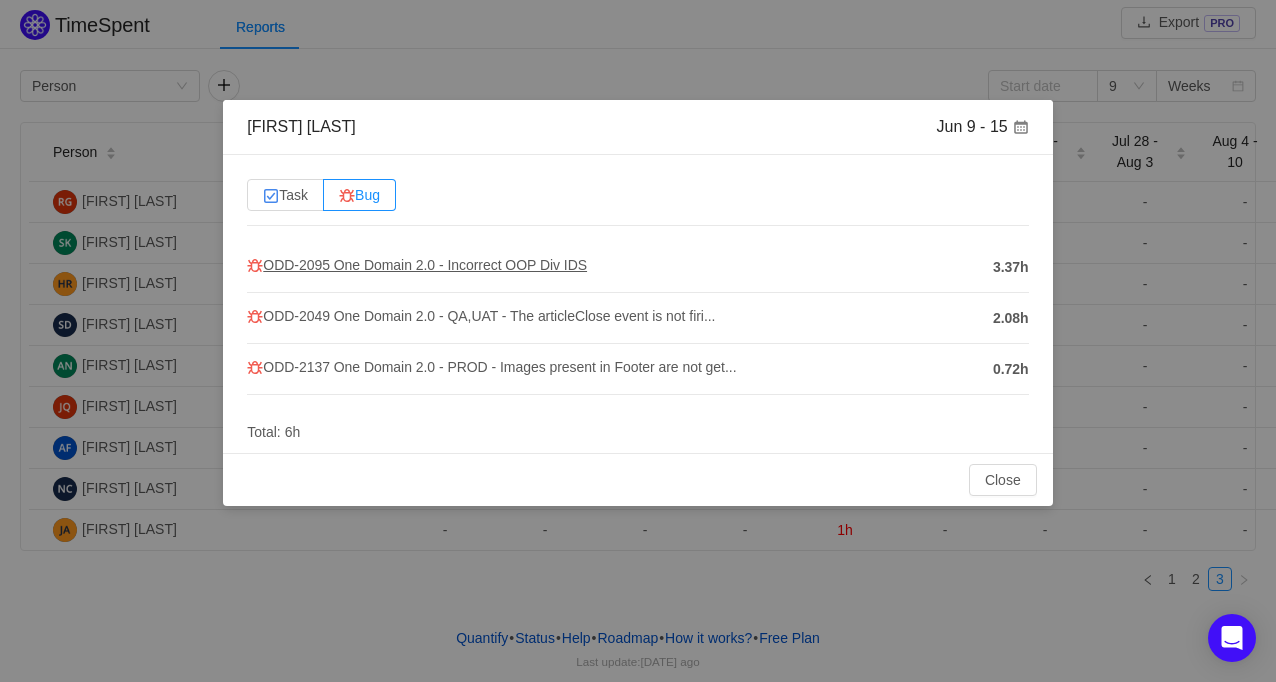 drag, startPoint x: 316, startPoint y: 266, endPoint x: 290, endPoint y: 259, distance: 26.925823 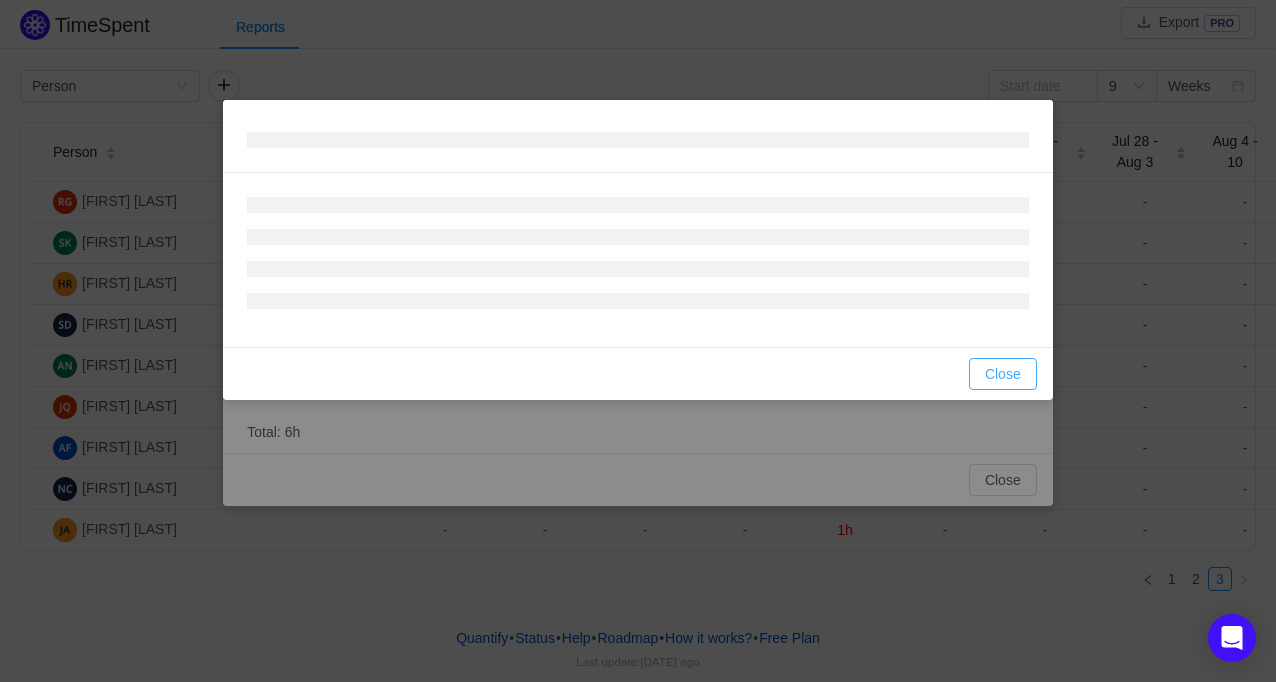 click on "Close" at bounding box center (1003, 374) 